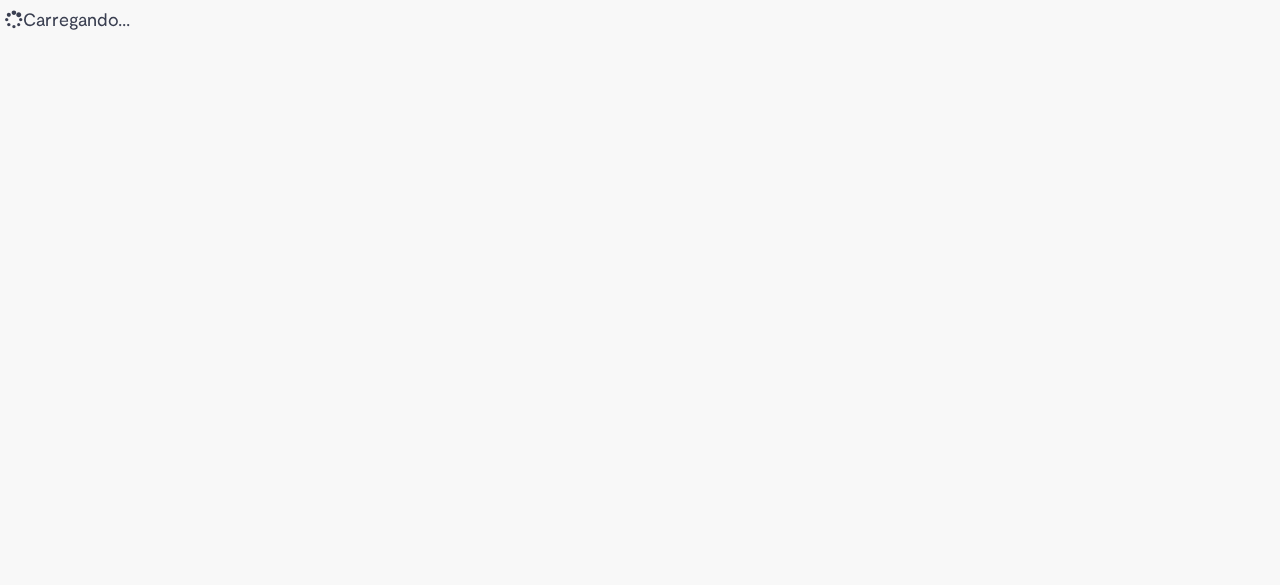 scroll, scrollTop: 0, scrollLeft: 0, axis: both 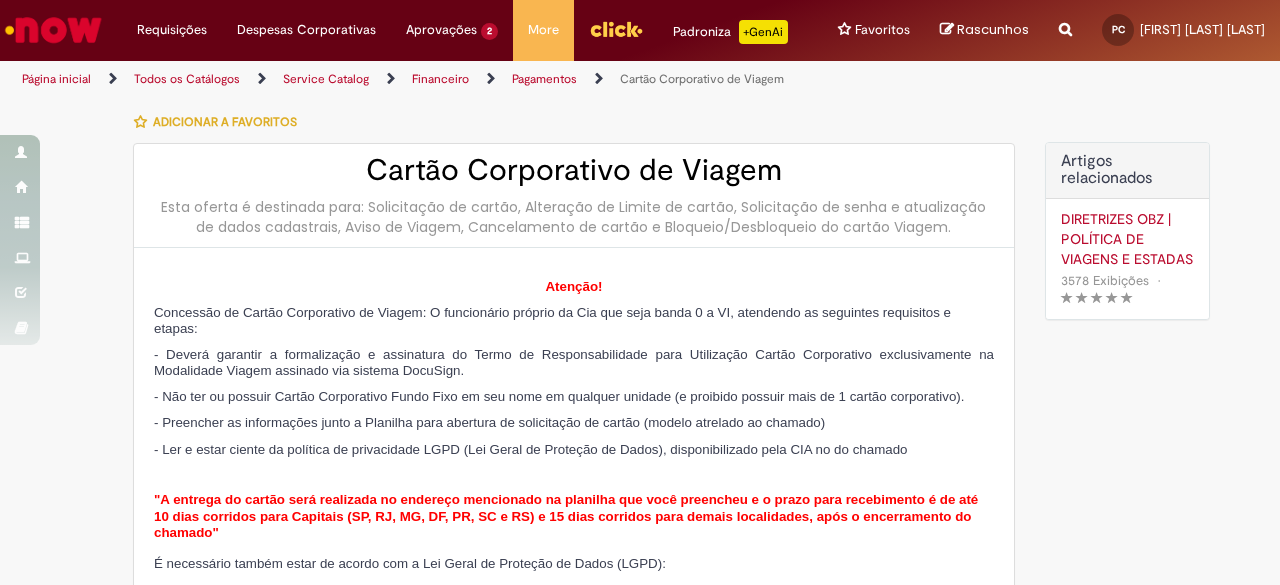 type on "**********" 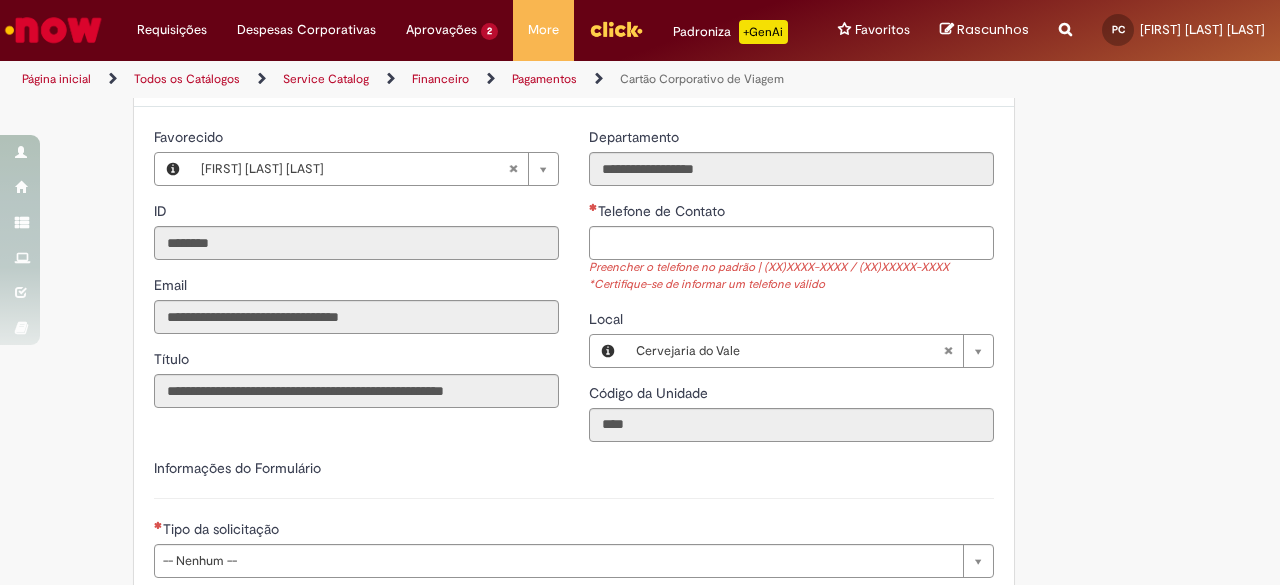 scroll, scrollTop: 532, scrollLeft: 0, axis: vertical 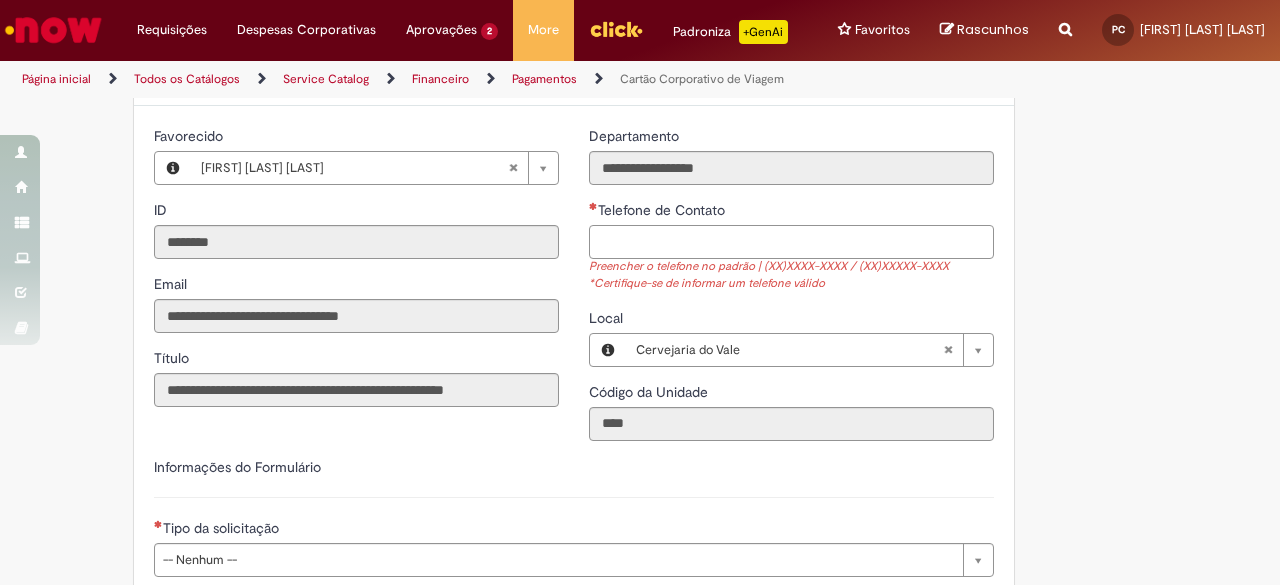 click on "Telefone de Contato" at bounding box center (791, 242) 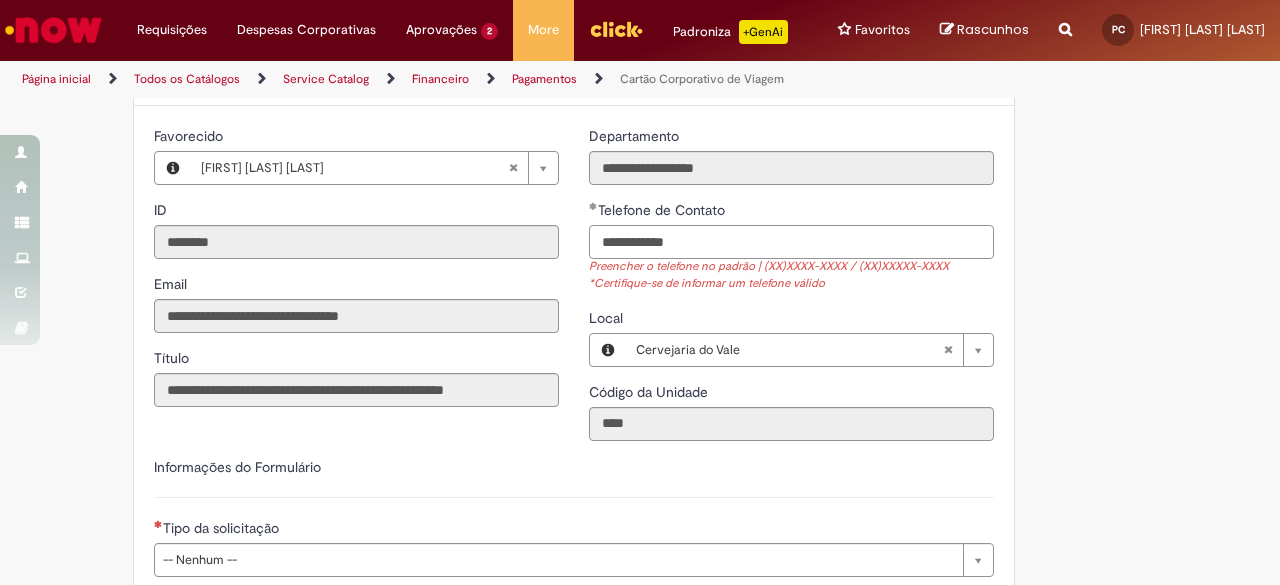 click on "**********" at bounding box center [791, 242] 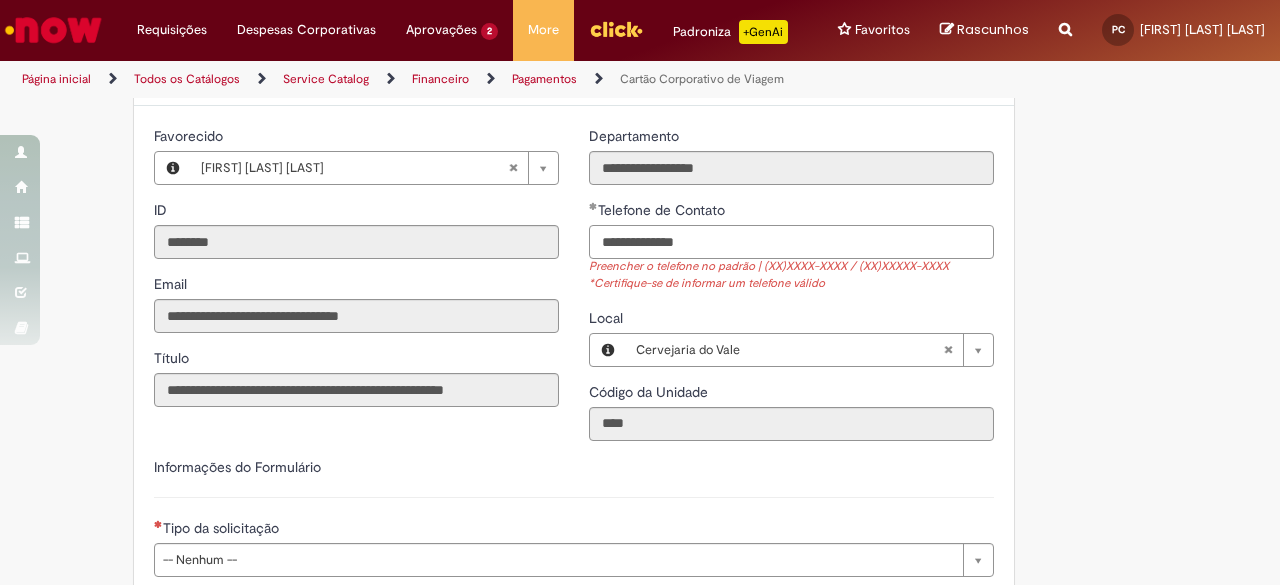 click on "**********" at bounding box center (791, 242) 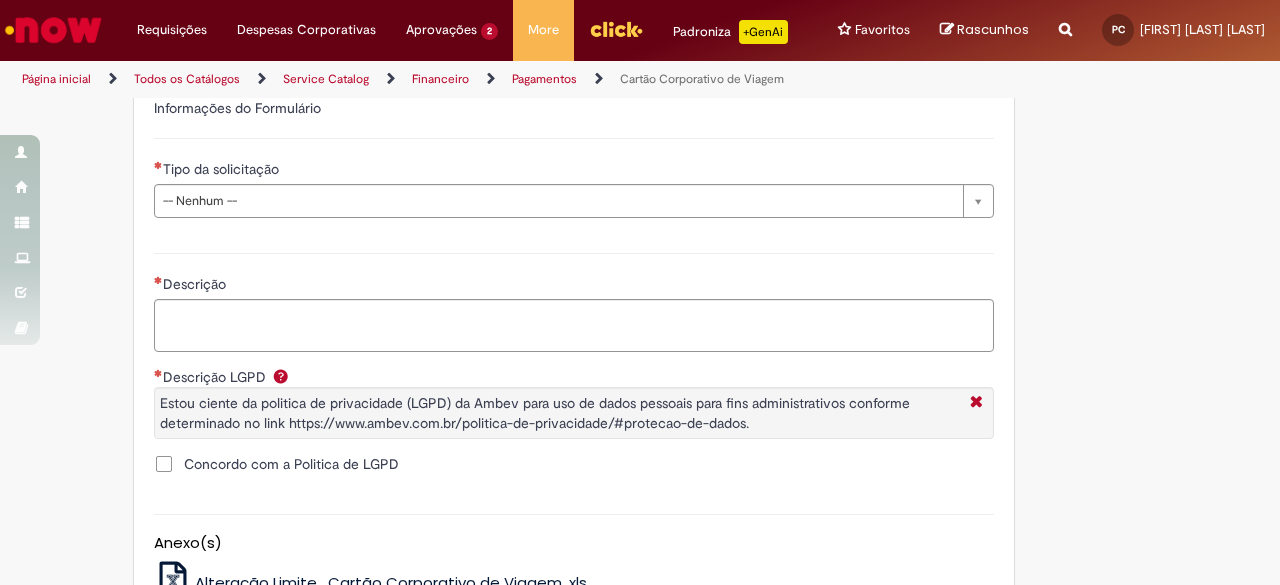 scroll, scrollTop: 910, scrollLeft: 0, axis: vertical 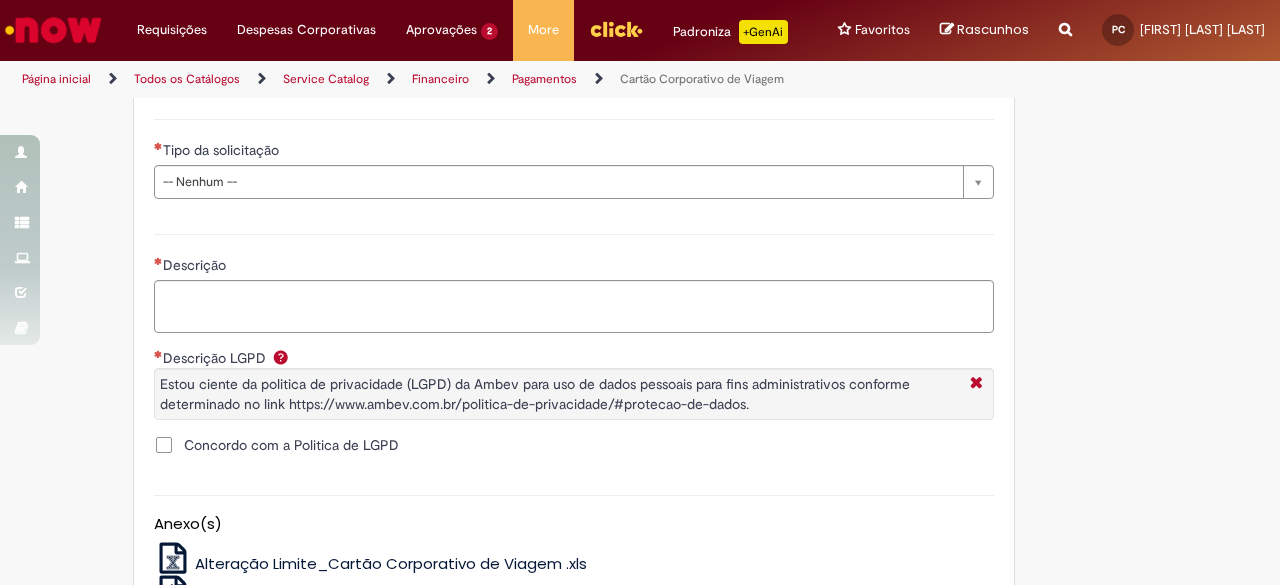 type on "**********" 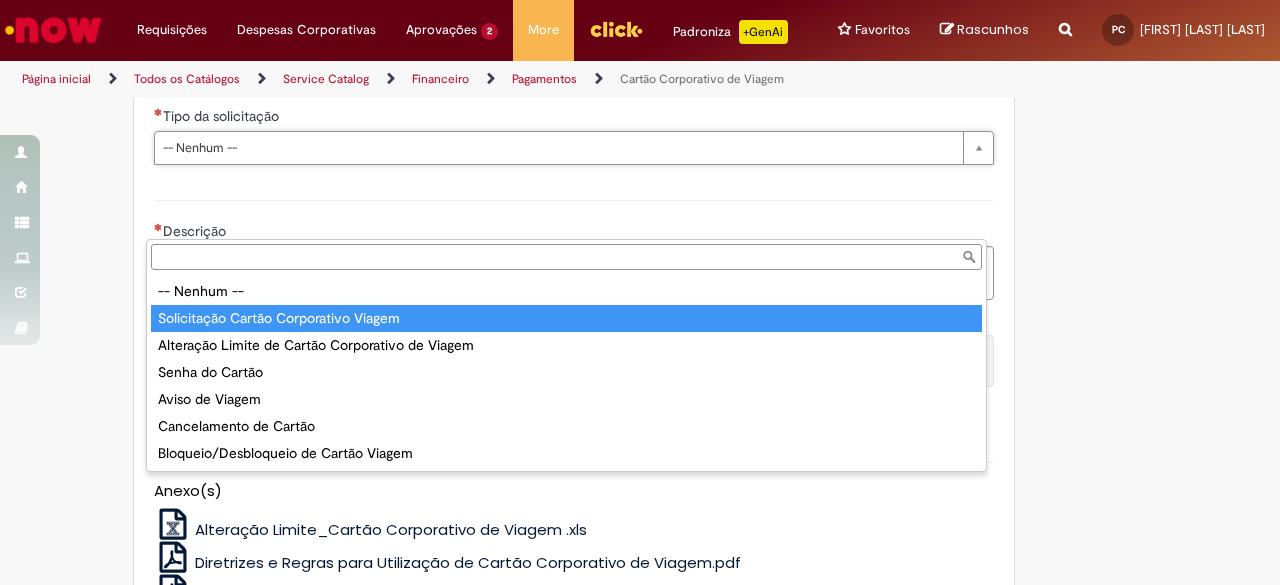type on "**********" 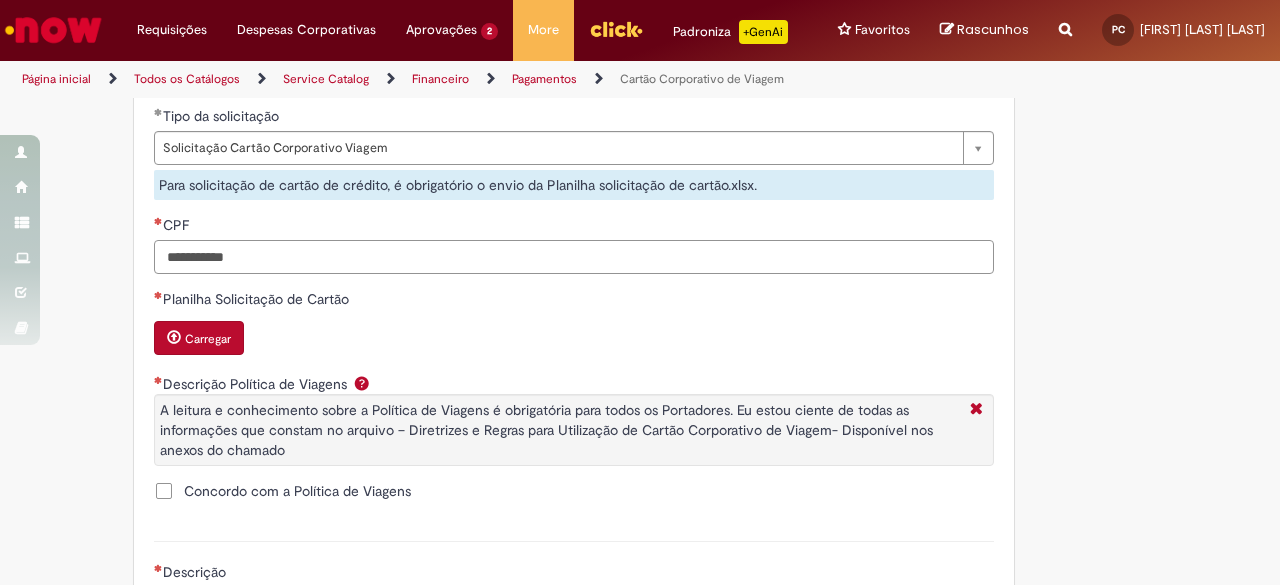 click on "CPF" at bounding box center (574, 257) 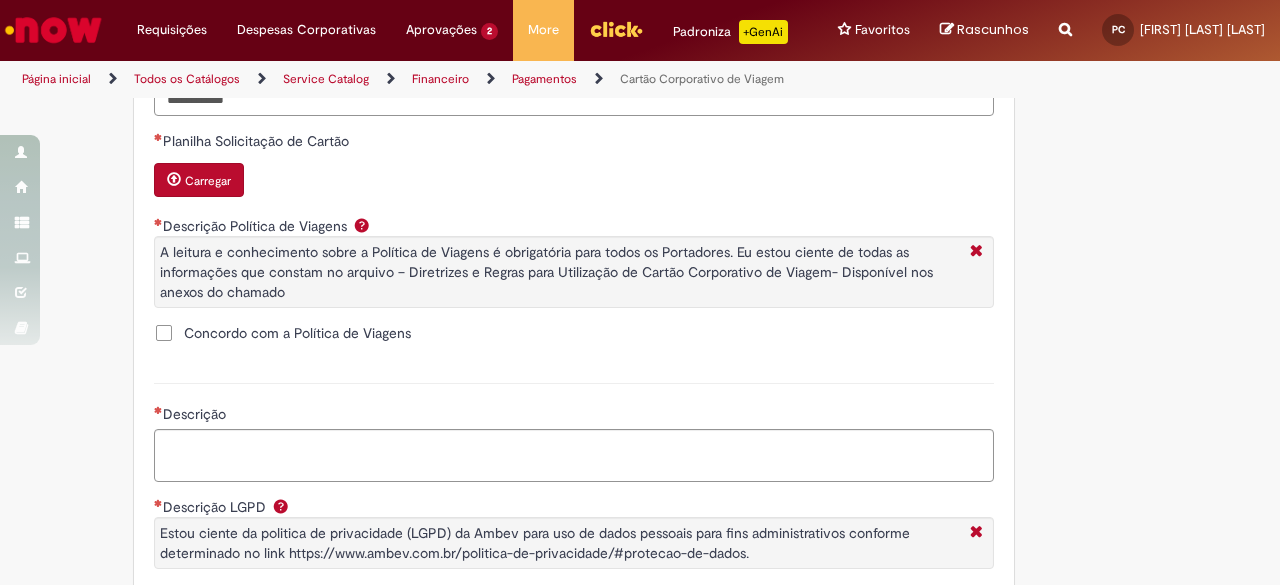 scroll, scrollTop: 1067, scrollLeft: 0, axis: vertical 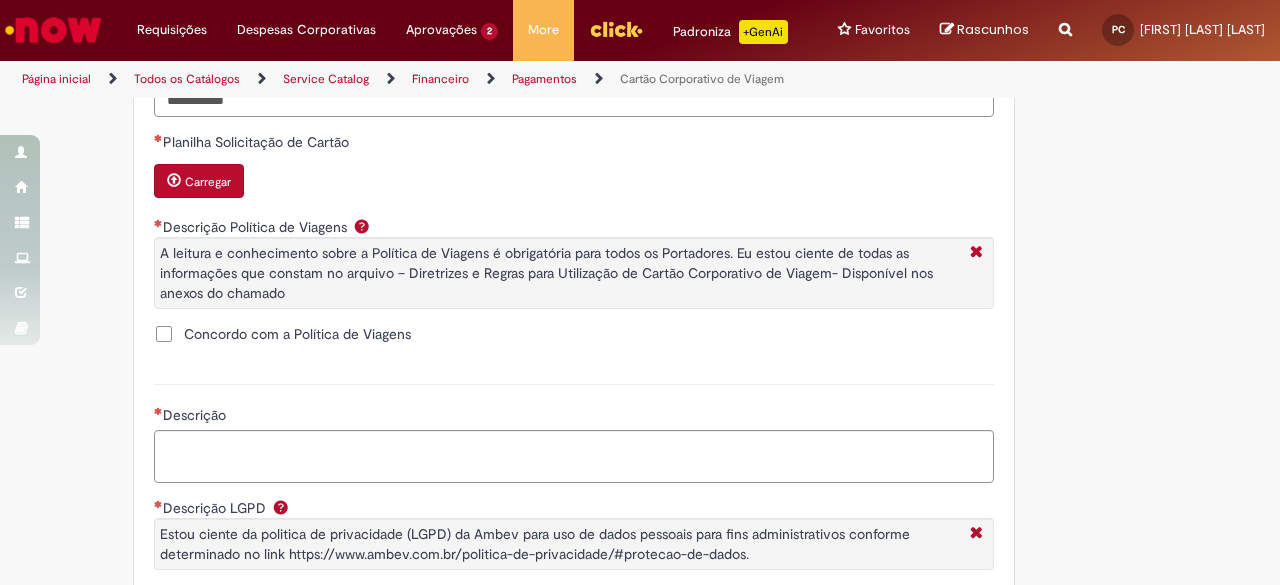 type on "**********" 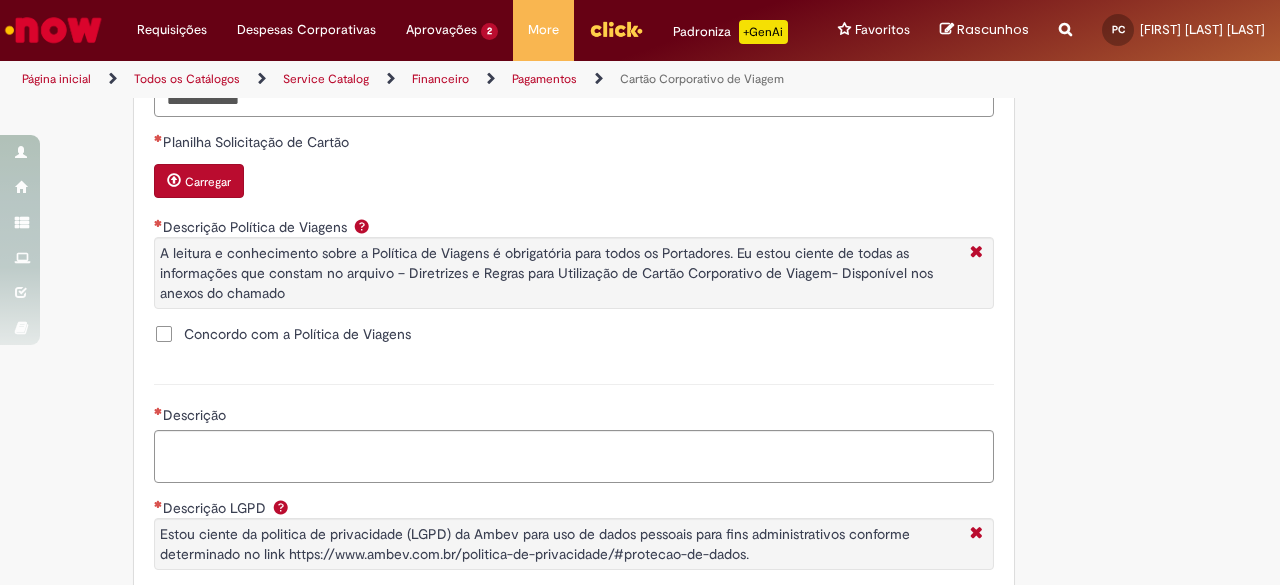 click on "Concordo com a Política de Viagens" at bounding box center (297, 334) 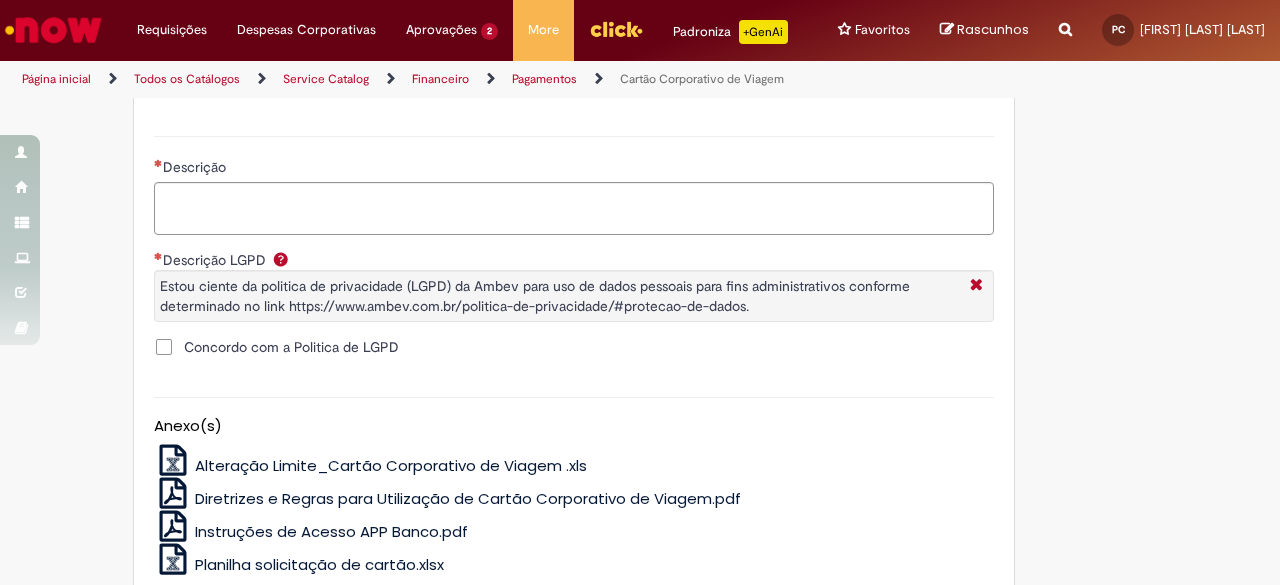 scroll, scrollTop: 1322, scrollLeft: 0, axis: vertical 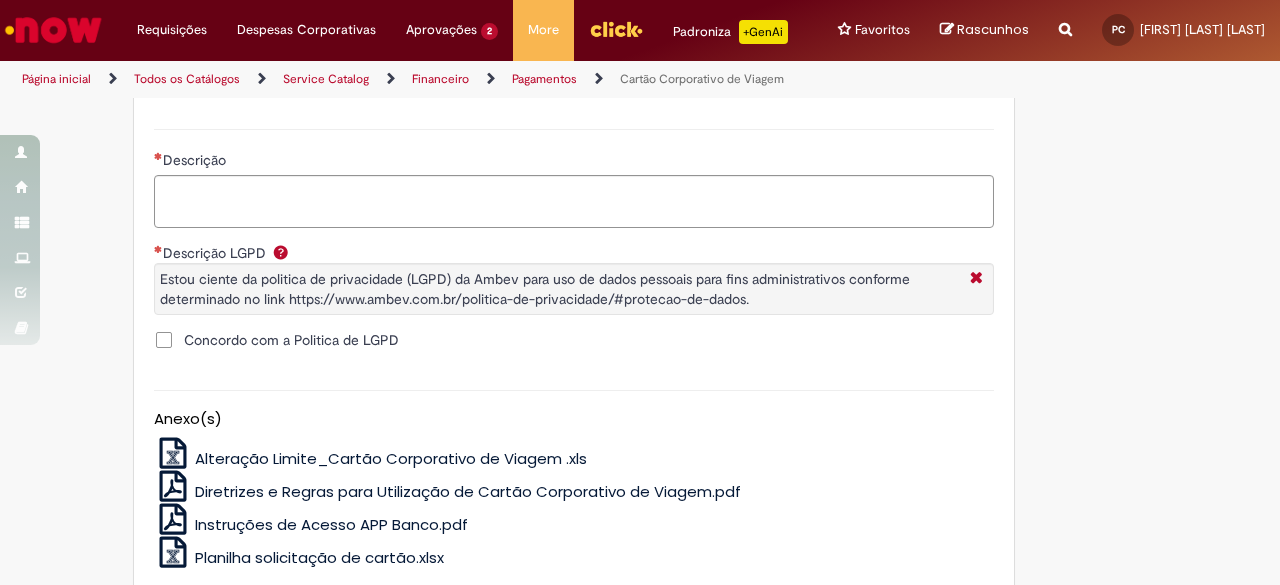 click on "Descrição LGPD Estou ciente da politica de privacidade (LGPD) da Ambev para uso de dados pessoais para fins administrativos conforme determinado no link  https://www.ambev.com.br/politica-de-privacidade/#protecao-de-dados. Concordo com a Politica de LGPD" at bounding box center (574, 299) 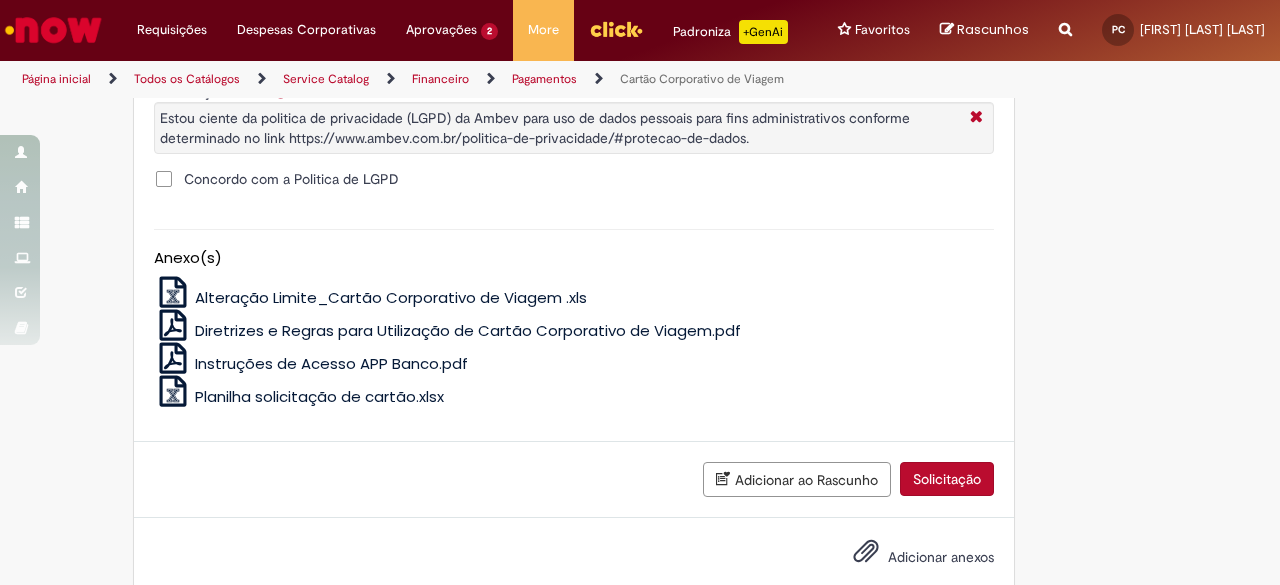 scroll, scrollTop: 1485, scrollLeft: 0, axis: vertical 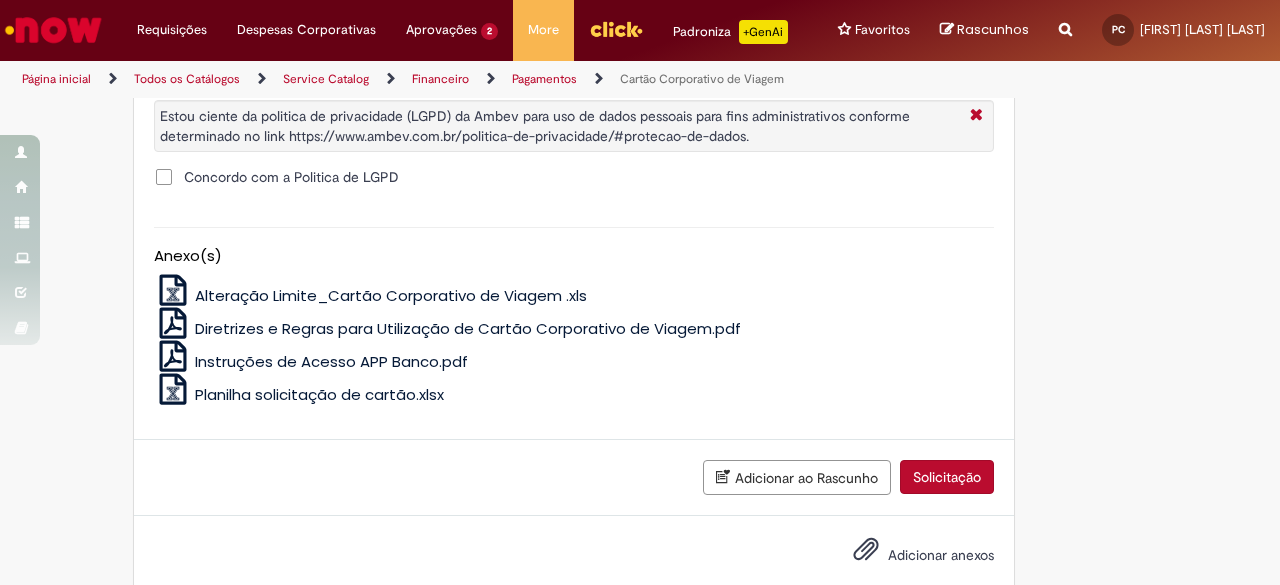 click on "Planilha solicitação de cartão.xlsx" at bounding box center [319, 394] 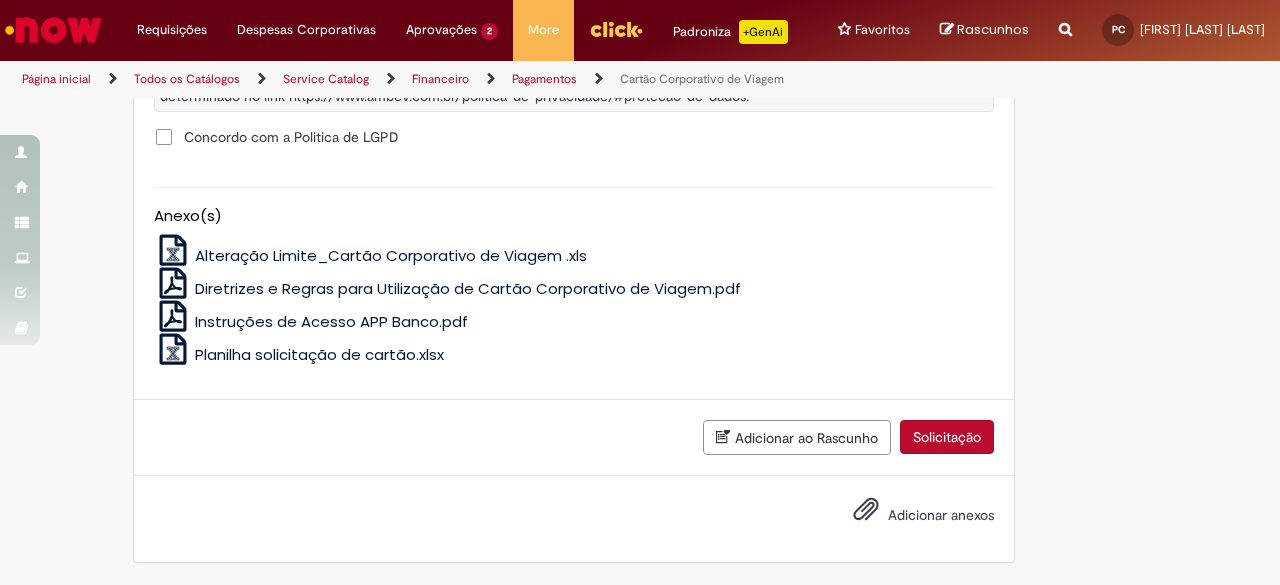 click on "Adicionar anexos" at bounding box center (941, 515) 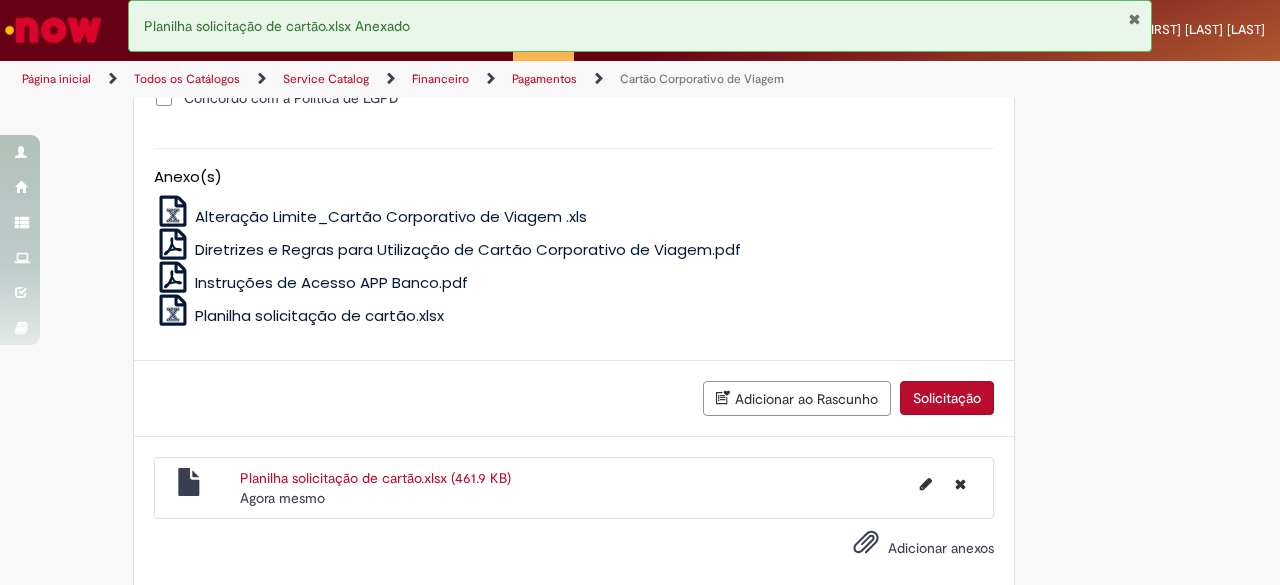 scroll, scrollTop: 1264, scrollLeft: 0, axis: vertical 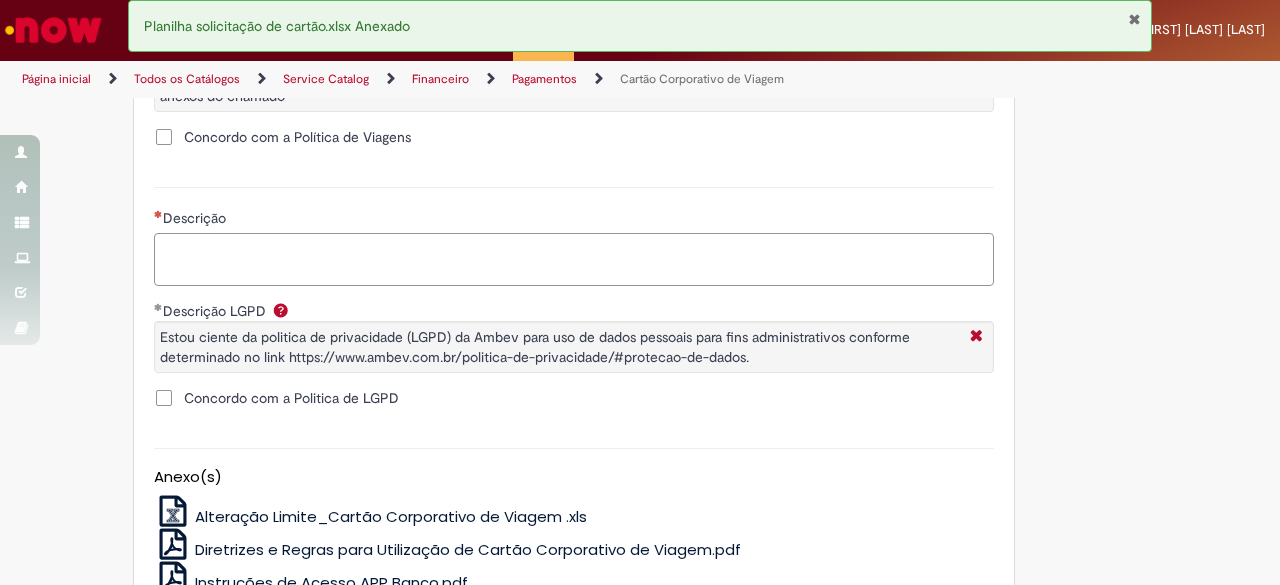click on "Descrição" at bounding box center (574, 259) 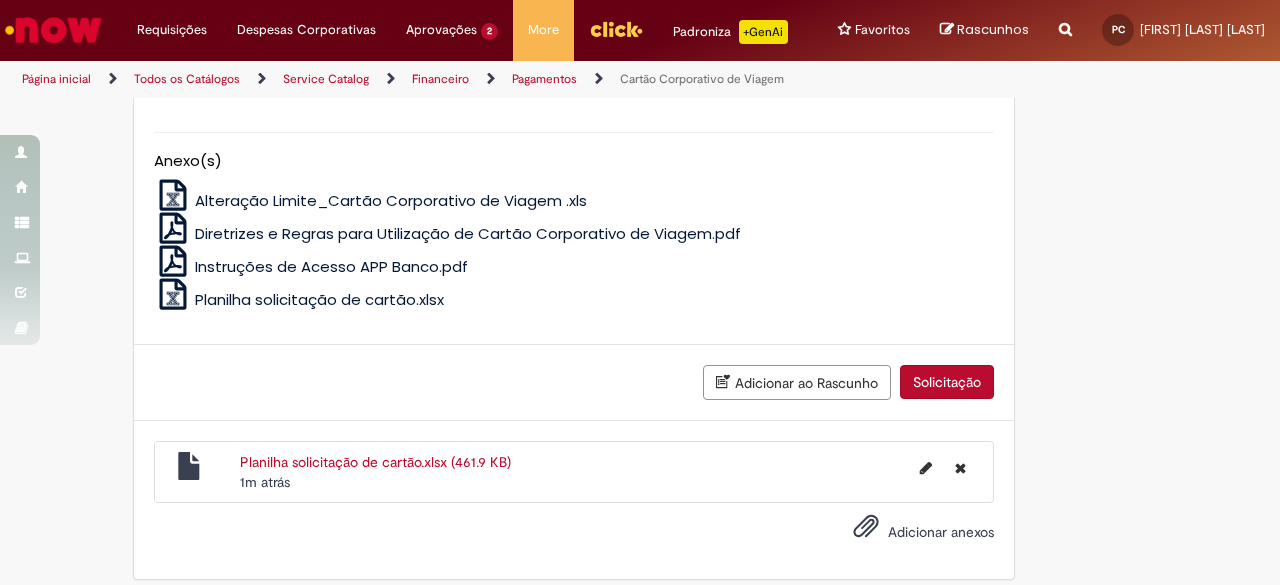 scroll, scrollTop: 1635, scrollLeft: 0, axis: vertical 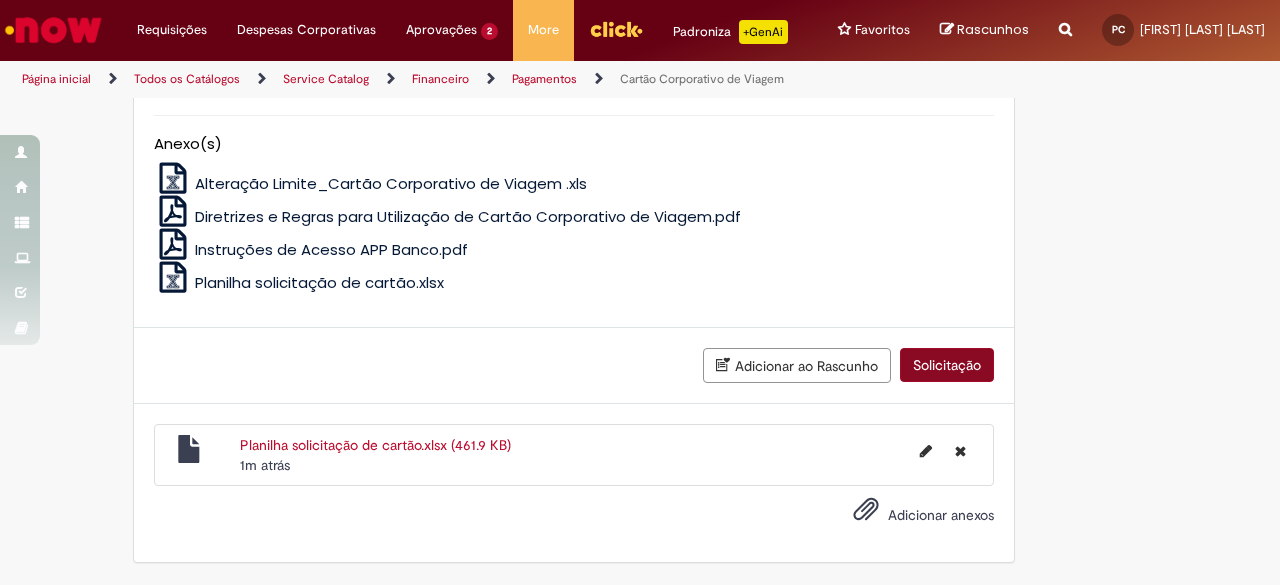 type on "**********" 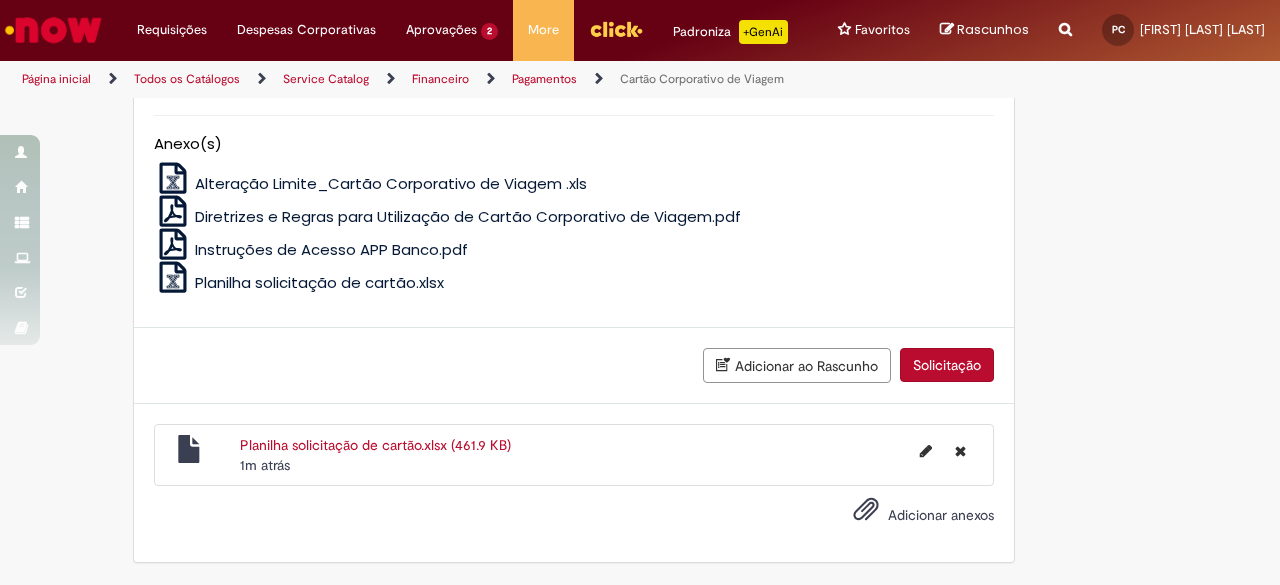 click on "Solicitação" at bounding box center (947, 365) 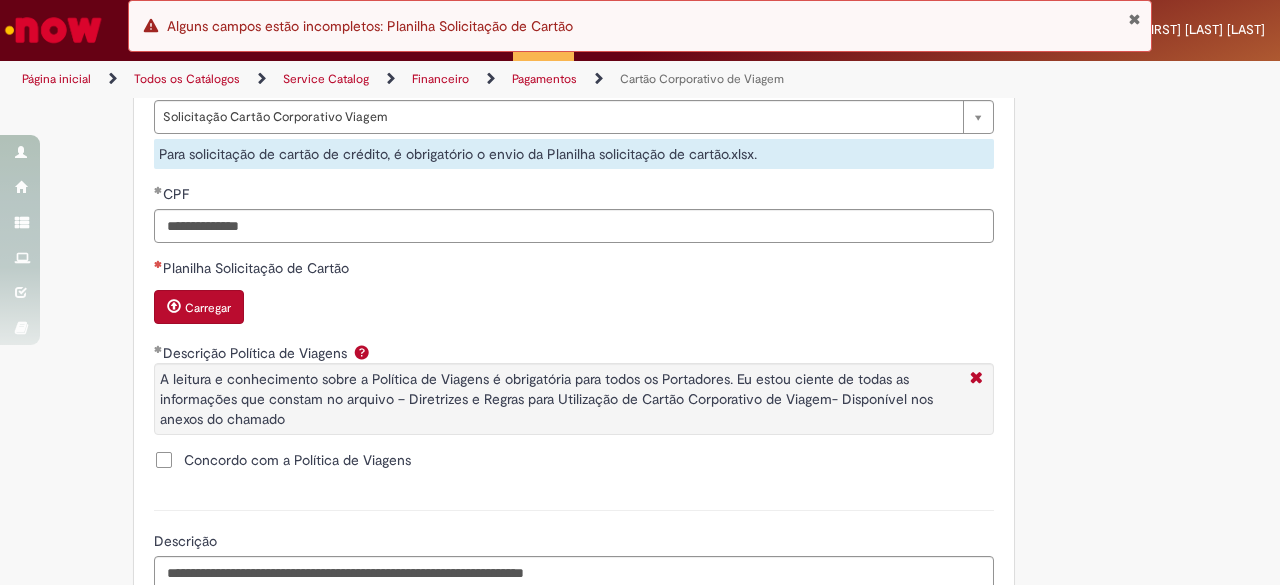scroll, scrollTop: 841, scrollLeft: 0, axis: vertical 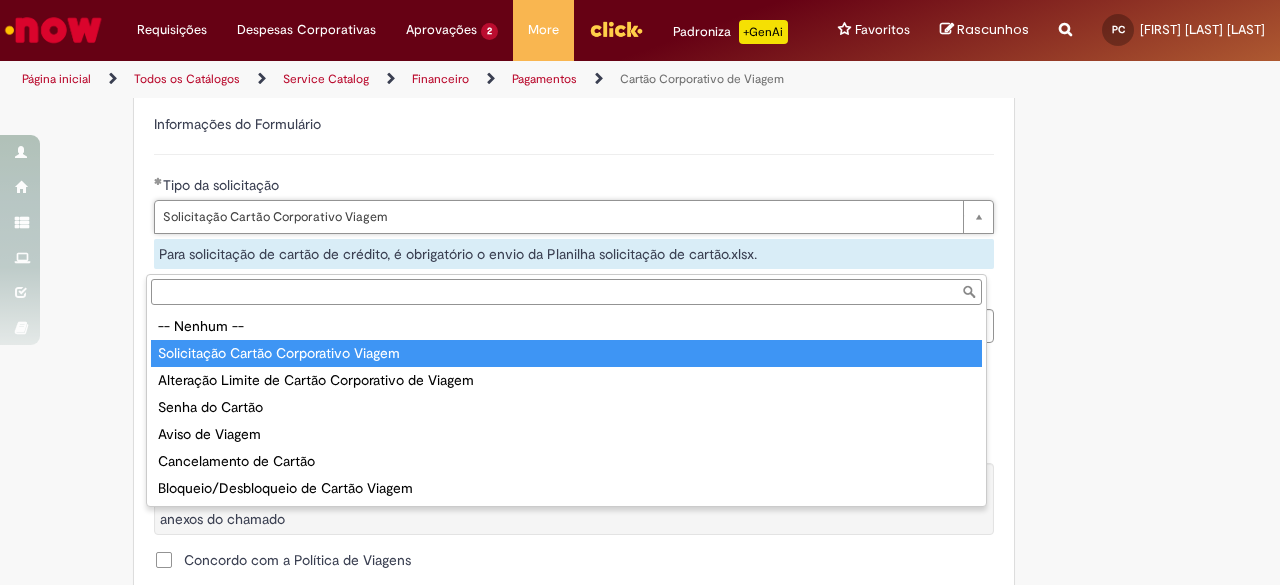 type on "**********" 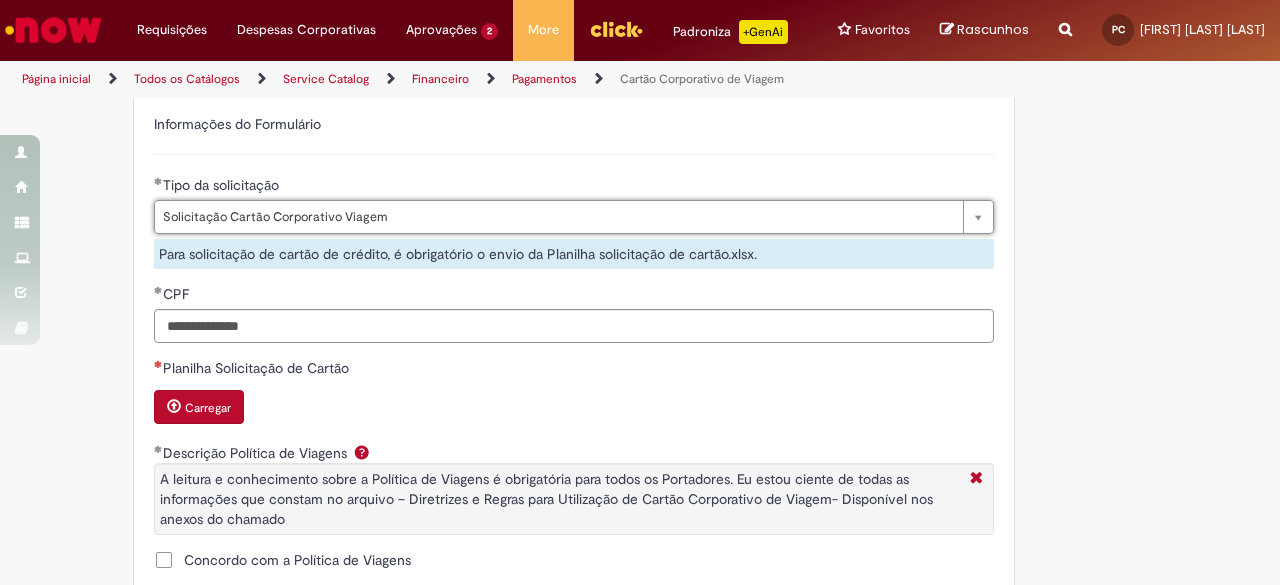 click on "Planilha Solicitação de Cartão" at bounding box center [574, 370] 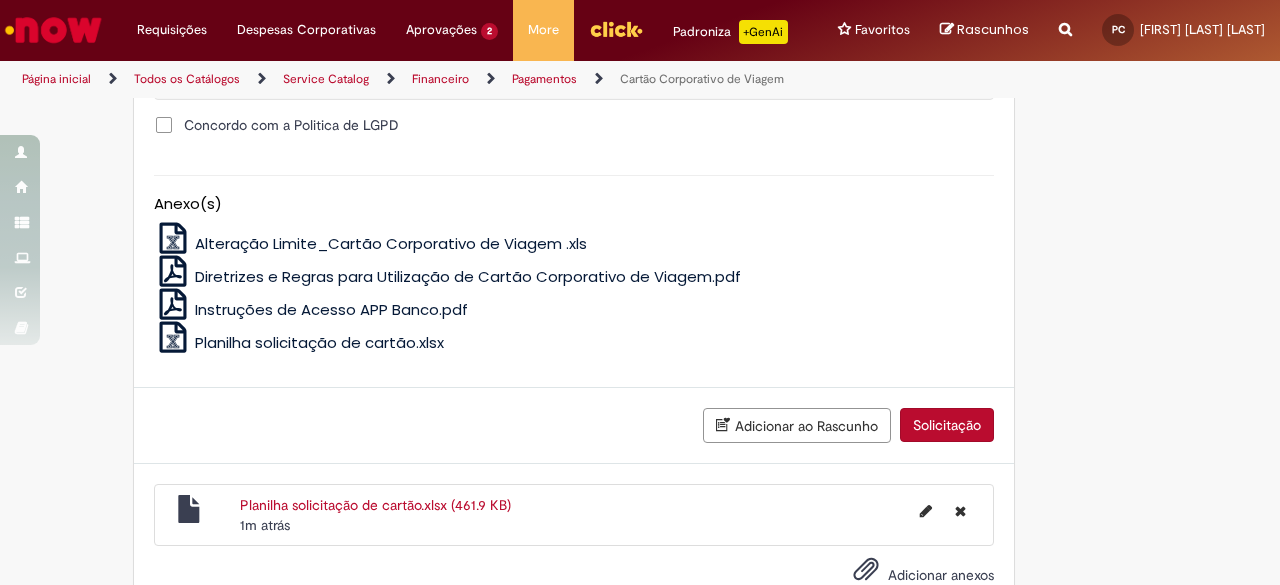 scroll, scrollTop: 1635, scrollLeft: 0, axis: vertical 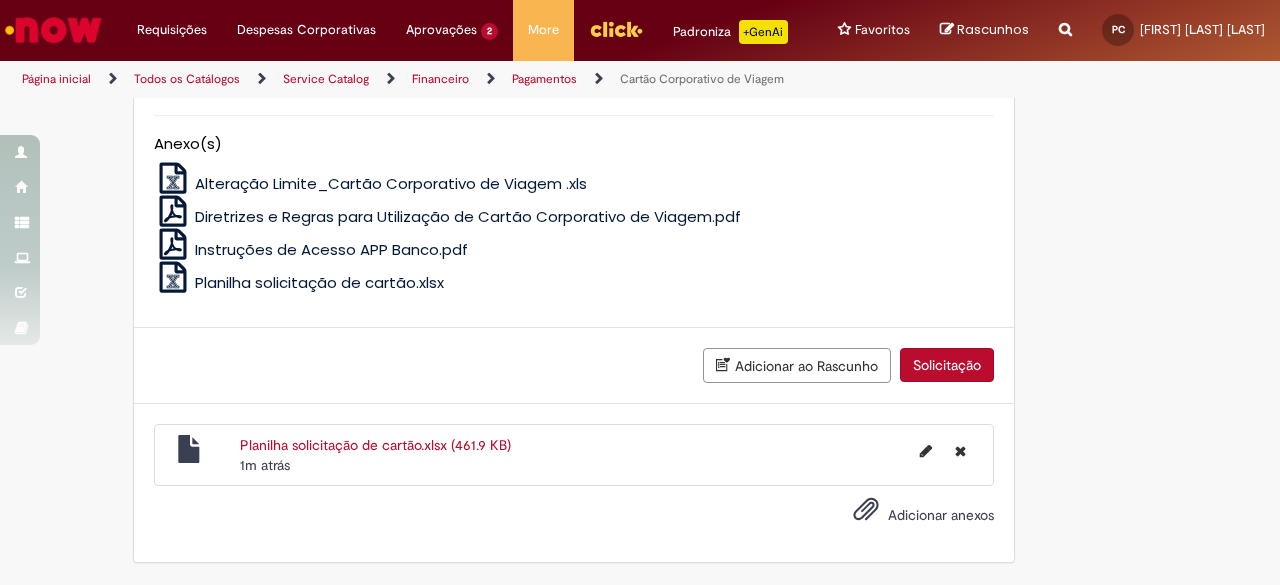click on "Solicitação" at bounding box center (947, 365) 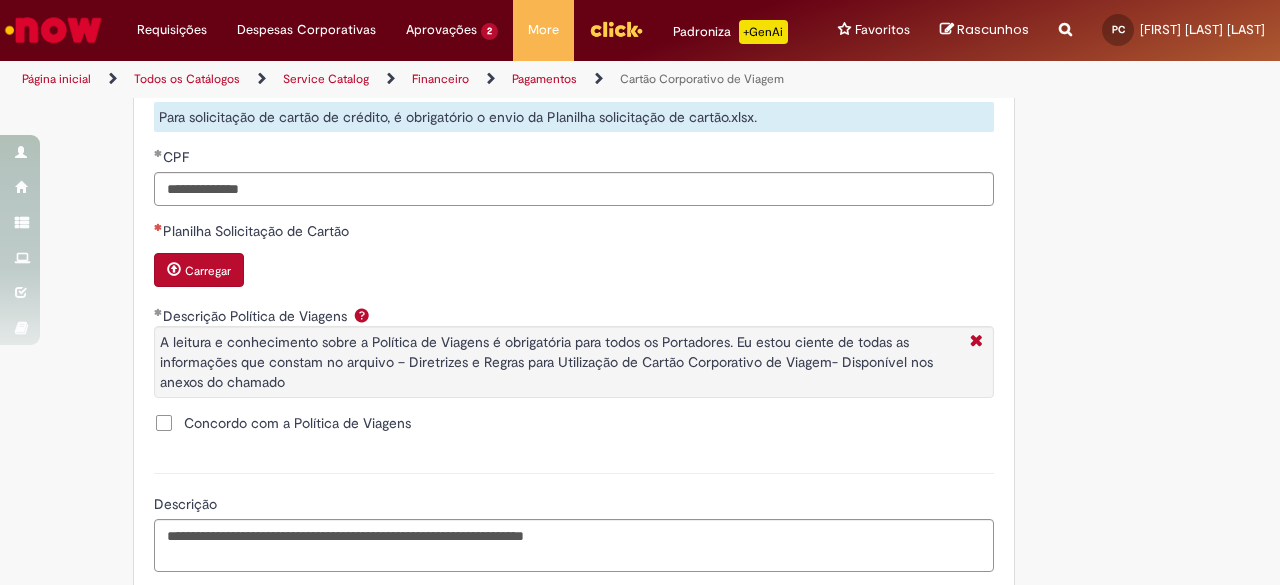 scroll, scrollTop: 1041, scrollLeft: 0, axis: vertical 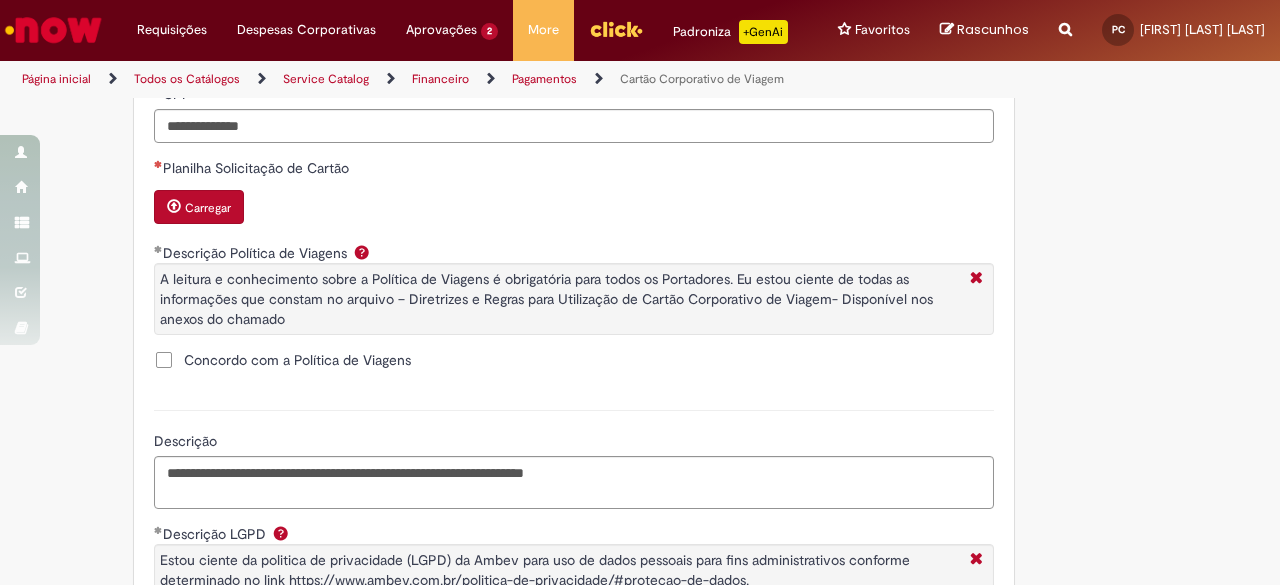 click on "Carregar" at bounding box center [208, 208] 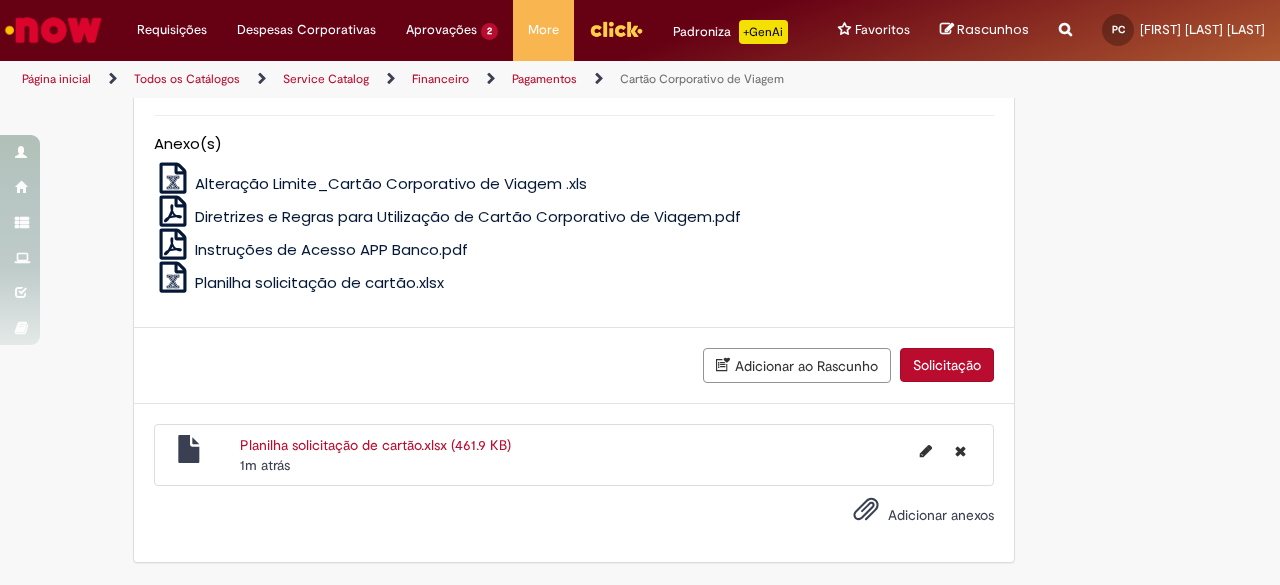 scroll, scrollTop: 1655, scrollLeft: 0, axis: vertical 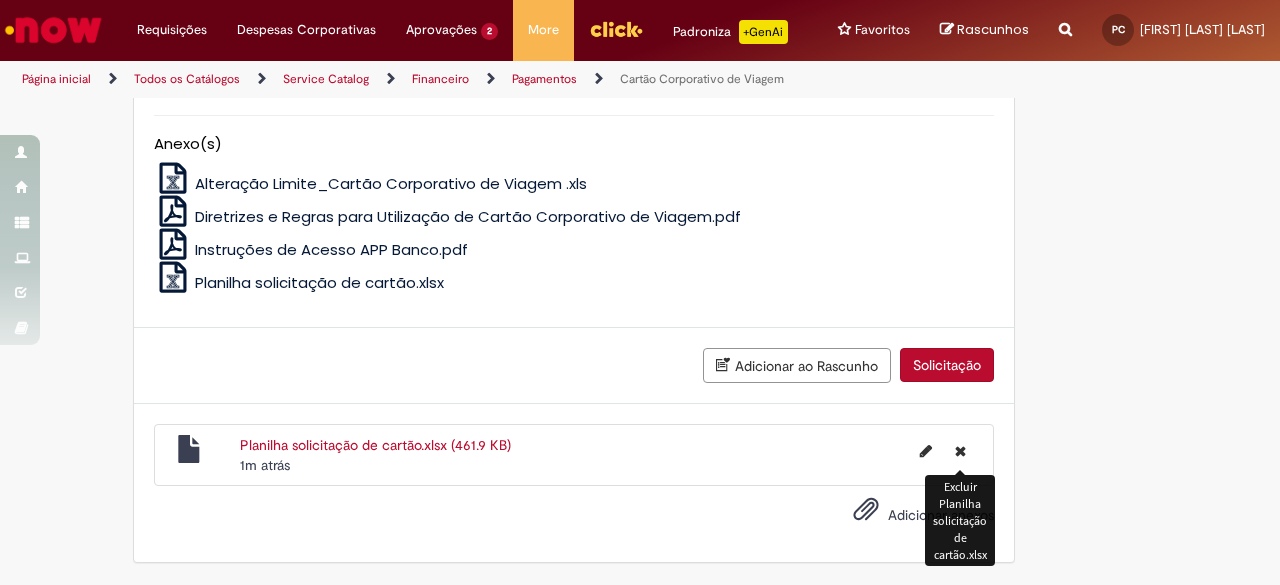 click at bounding box center [960, 451] 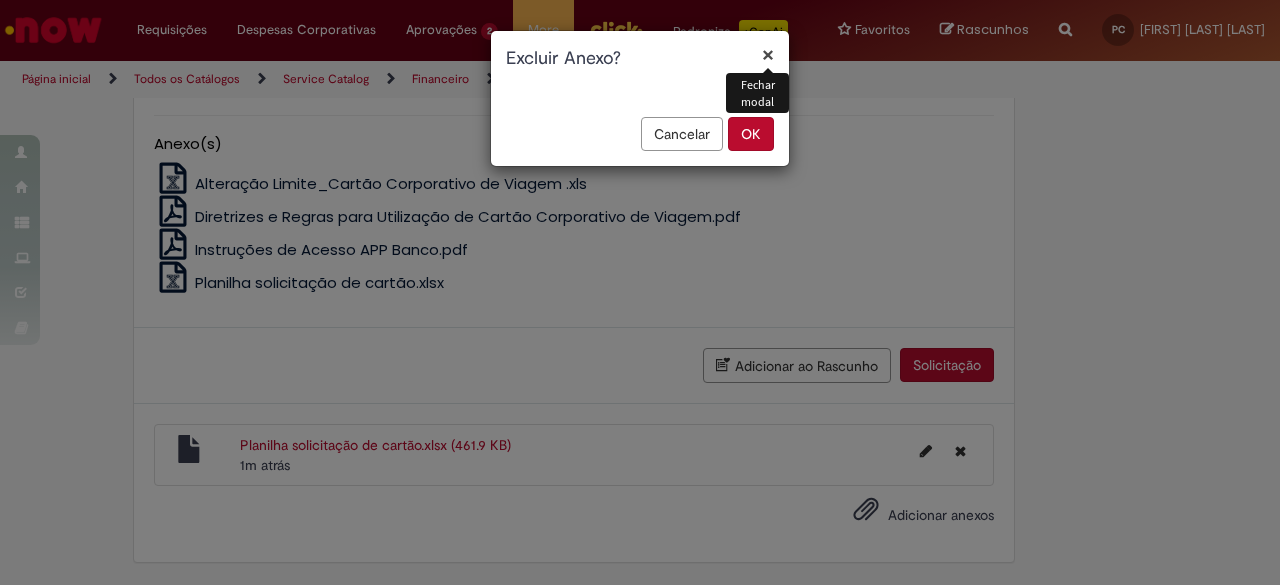 click on "OK" at bounding box center (751, 134) 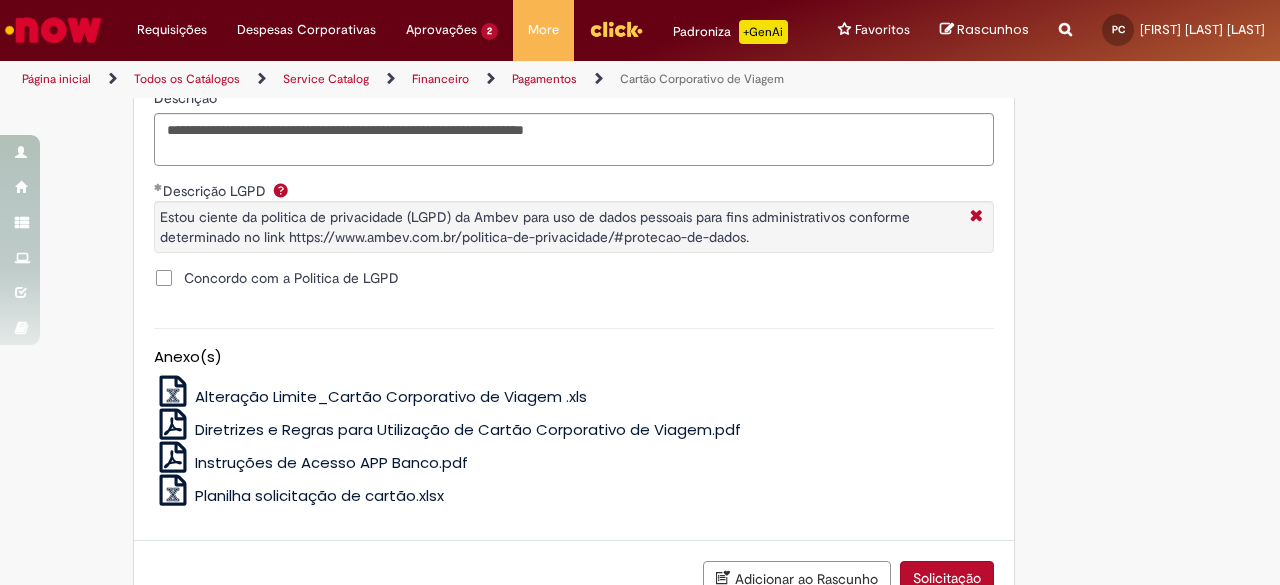 scroll, scrollTop: 1584, scrollLeft: 0, axis: vertical 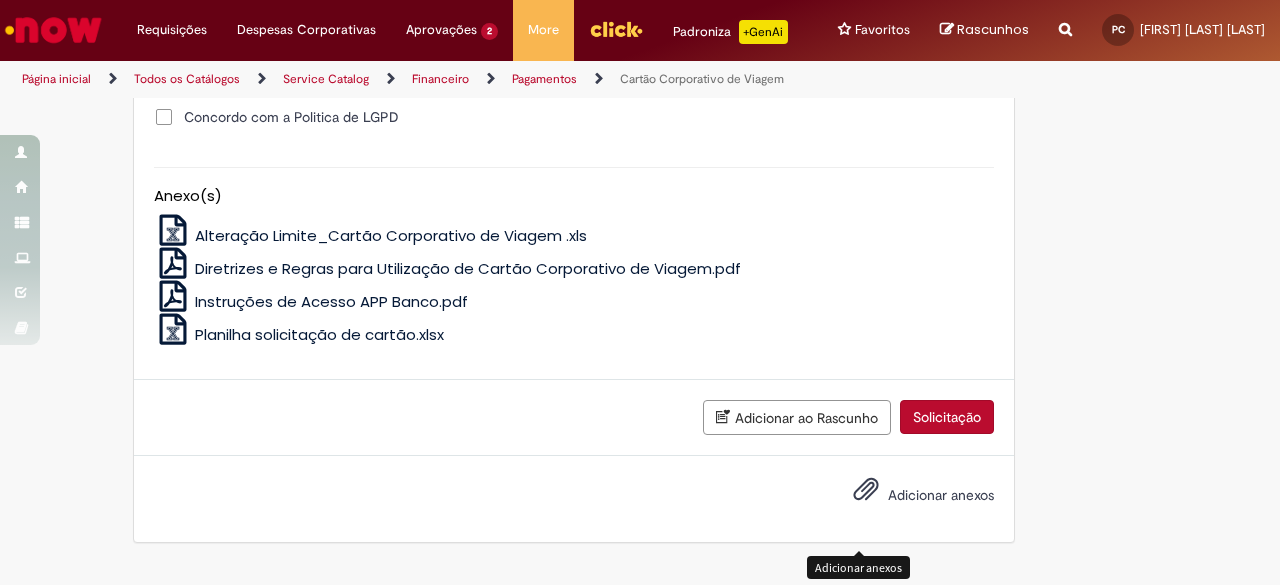 click on "Solicitação" at bounding box center (947, 417) 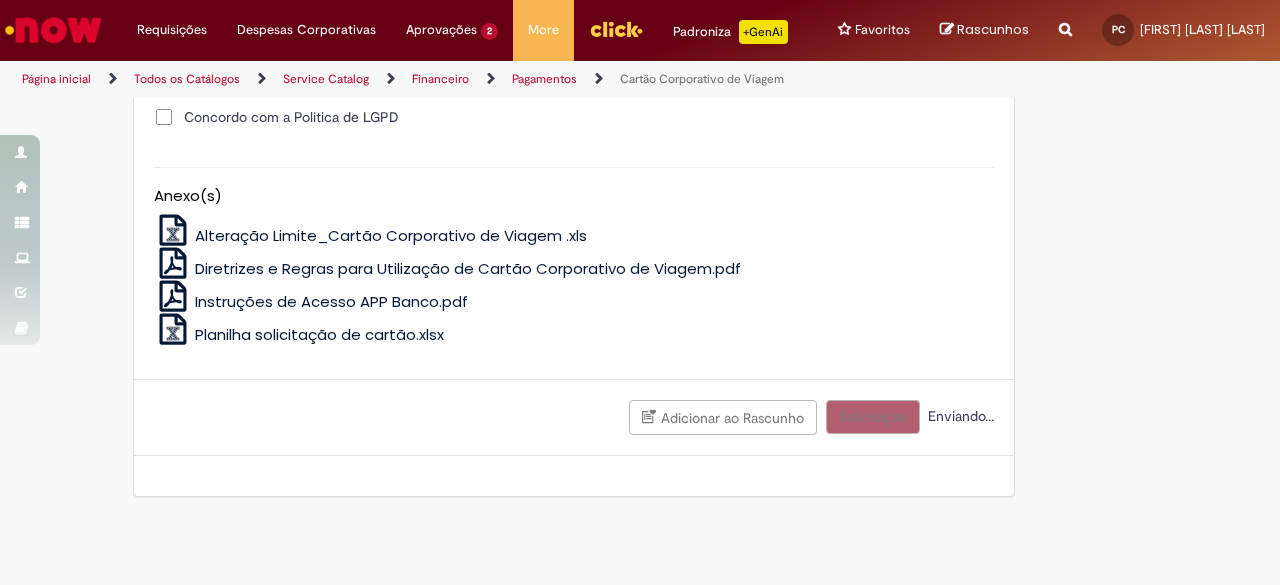 scroll, scrollTop: 1538, scrollLeft: 0, axis: vertical 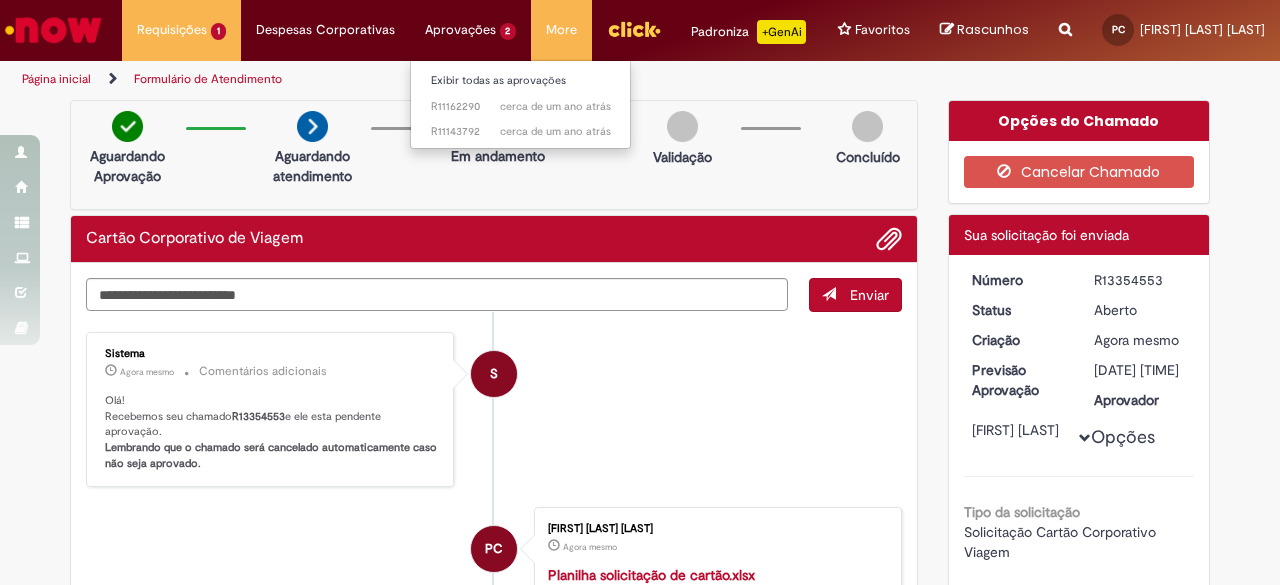 click on "Aprovações   2
Exibir todas as aprovações
cerca de um ano atrás cerca de um ano atrás  R11162290
cerca de um ano atrás cerca de um ano atrás  R11143792" at bounding box center (181, 30) 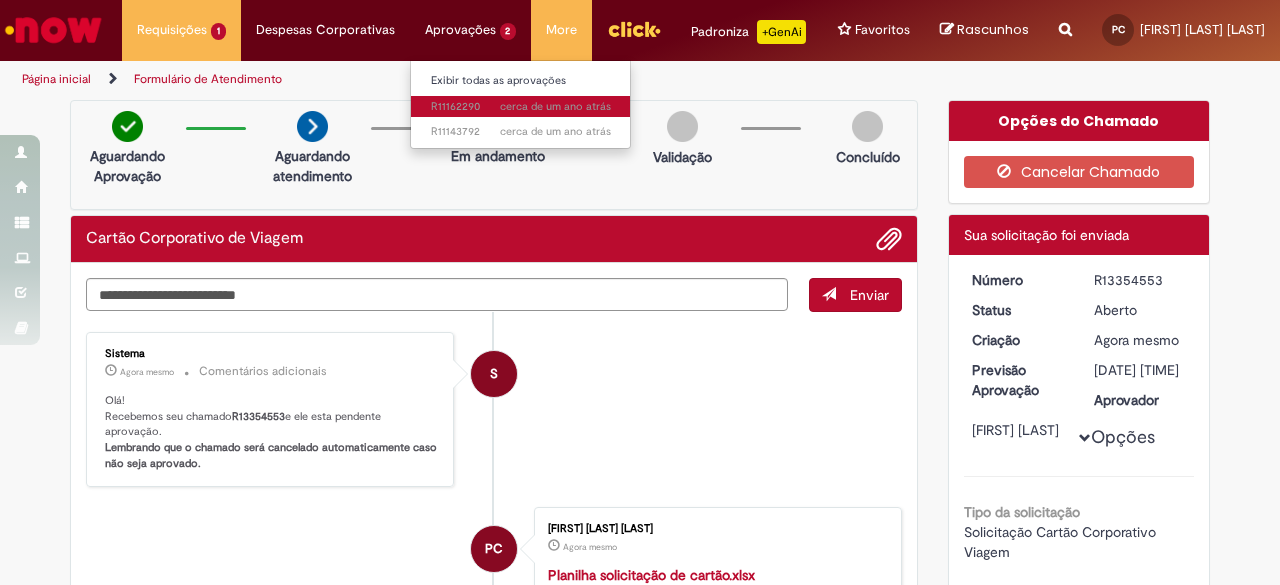 click on "cerca de um ano atrás cerca de um ano atrás  R11162290" at bounding box center (521, 107) 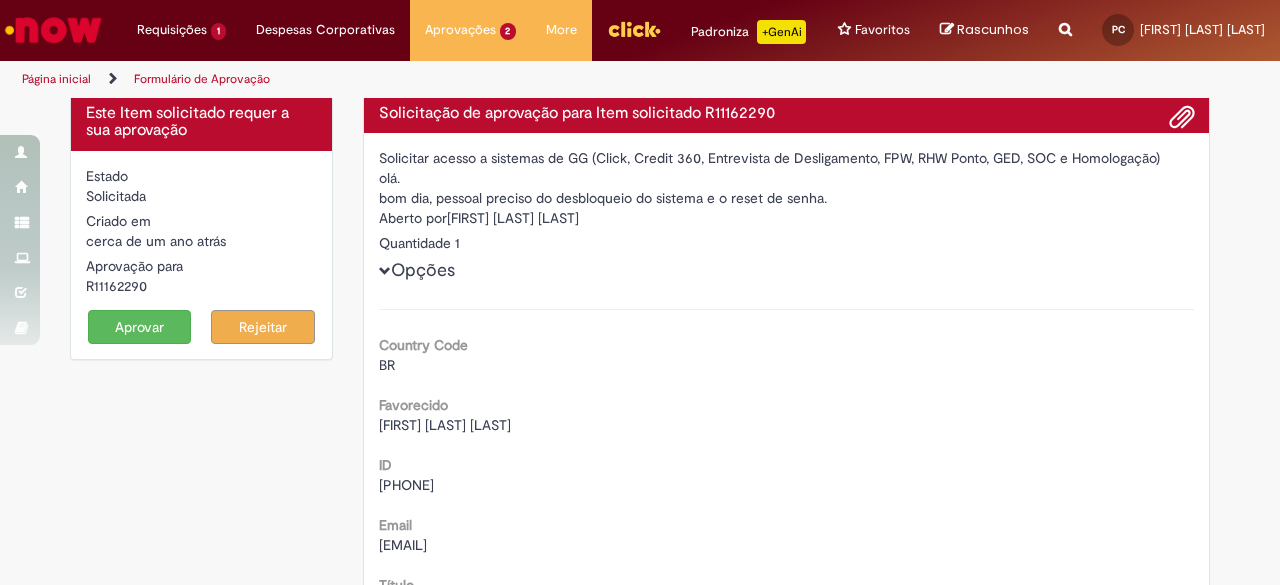 scroll, scrollTop: 0, scrollLeft: 0, axis: both 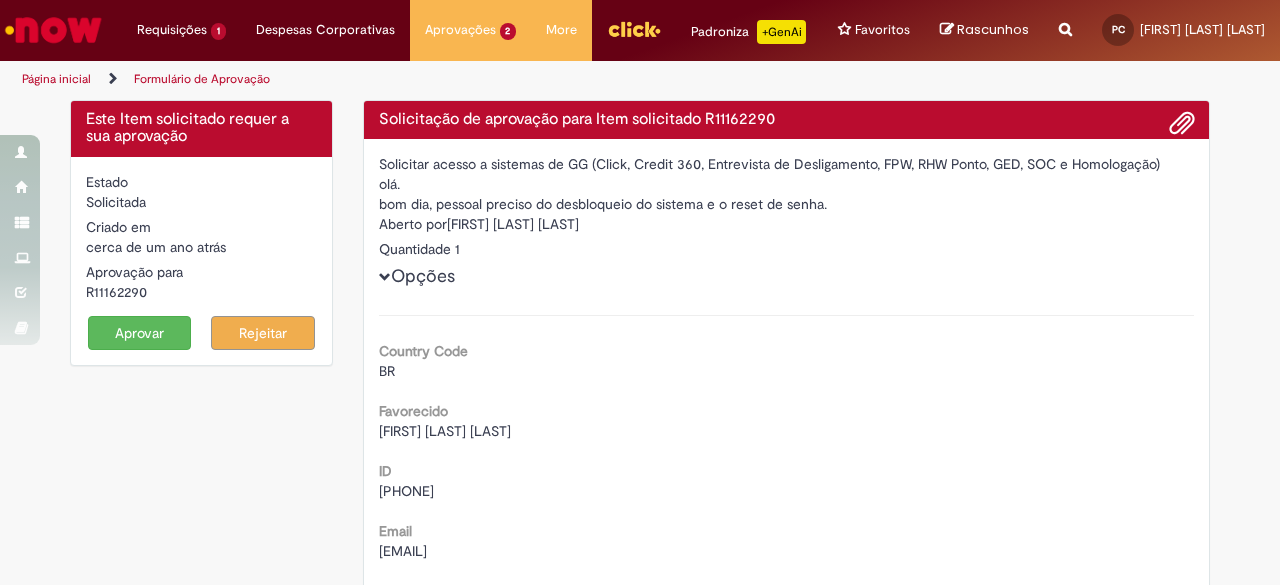 drag, startPoint x: 118, startPoint y: 345, endPoint x: 109, endPoint y: 337, distance: 12.0415945 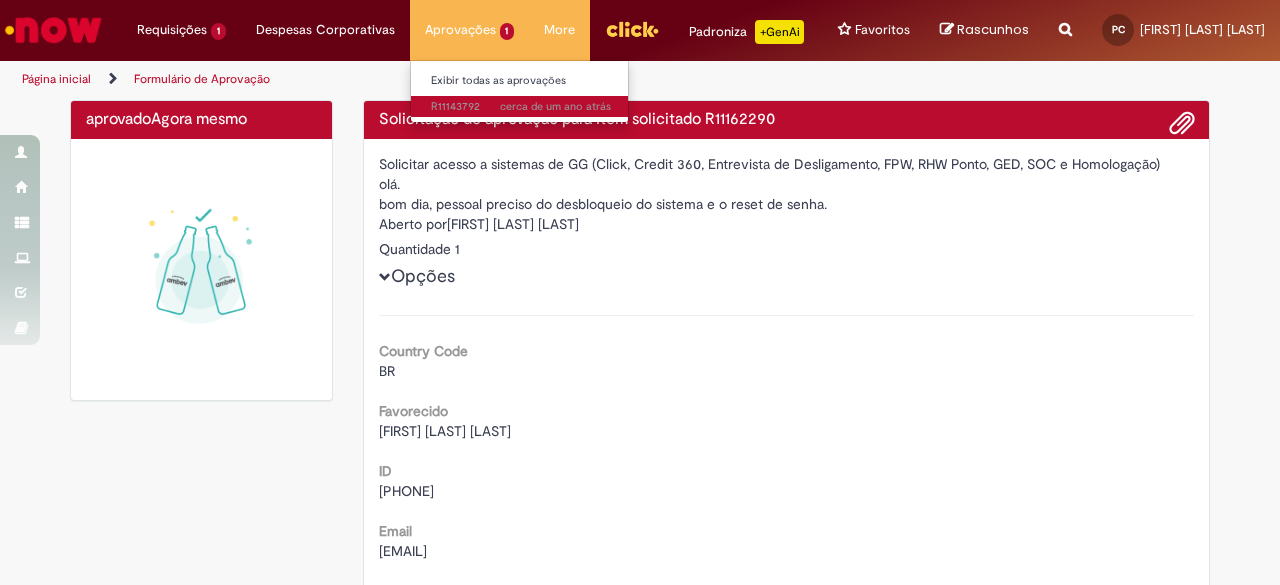 click on "cerca de um ano atrás cerca de um ano atrás  R11143792" at bounding box center (521, 107) 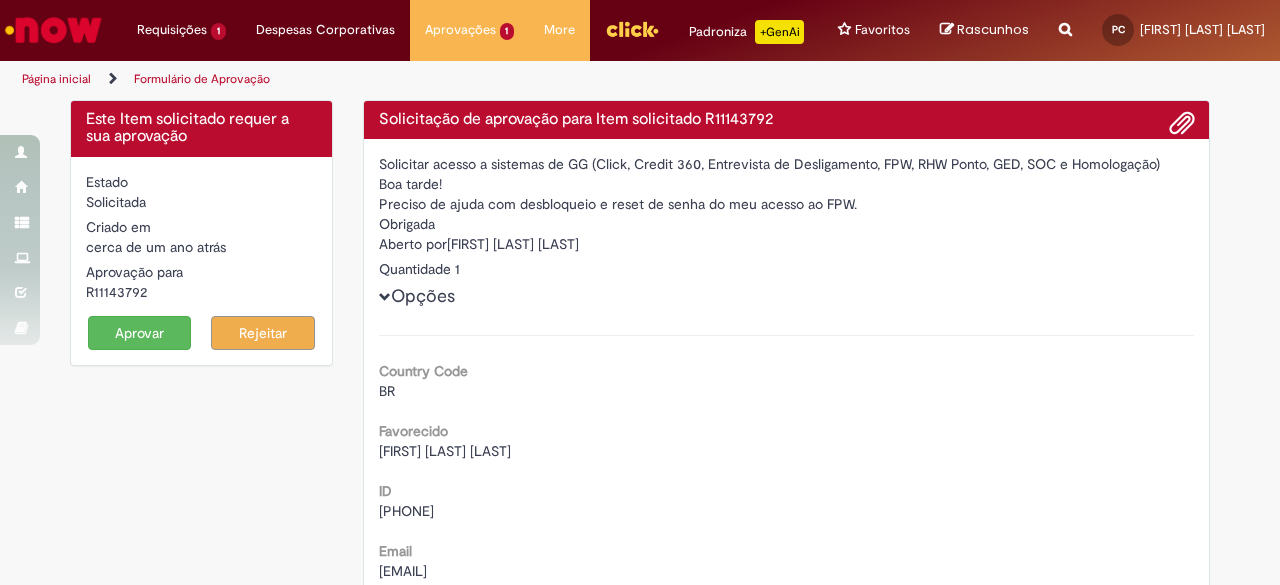 click on "Aprovar" at bounding box center [140, 333] 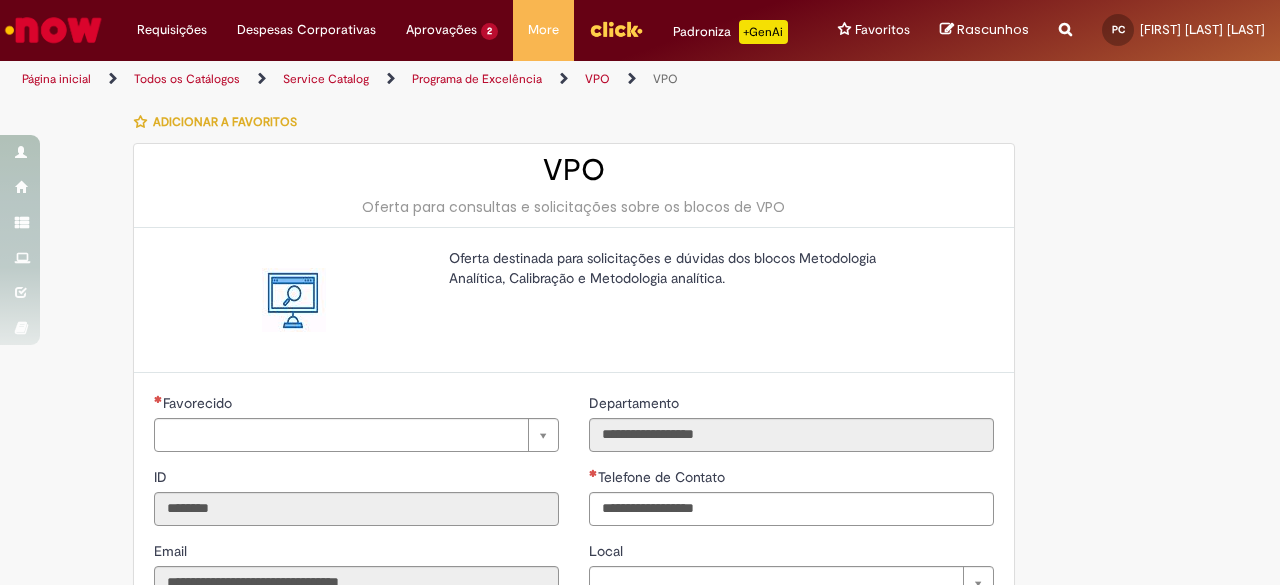 type on "**********" 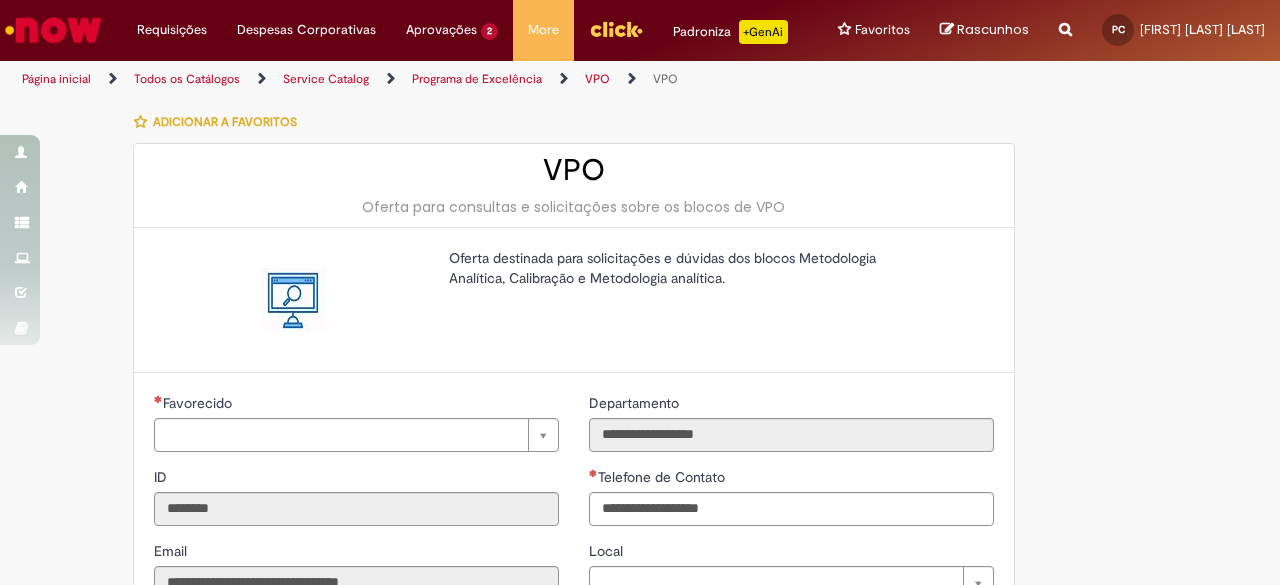 scroll, scrollTop: 0, scrollLeft: 0, axis: both 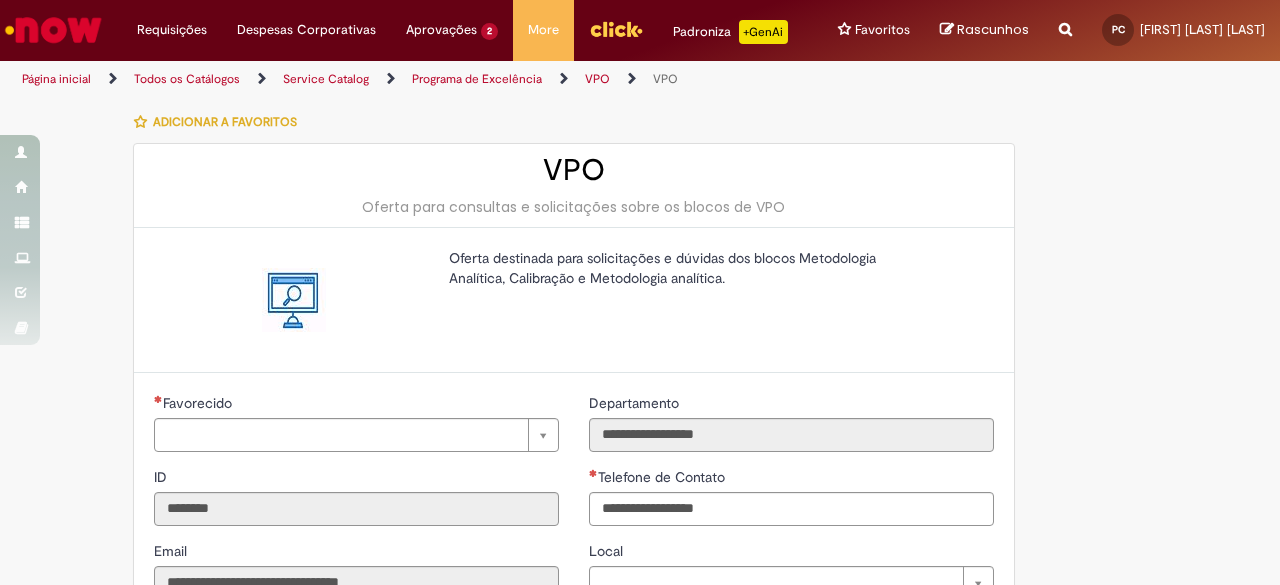 type on "**********" 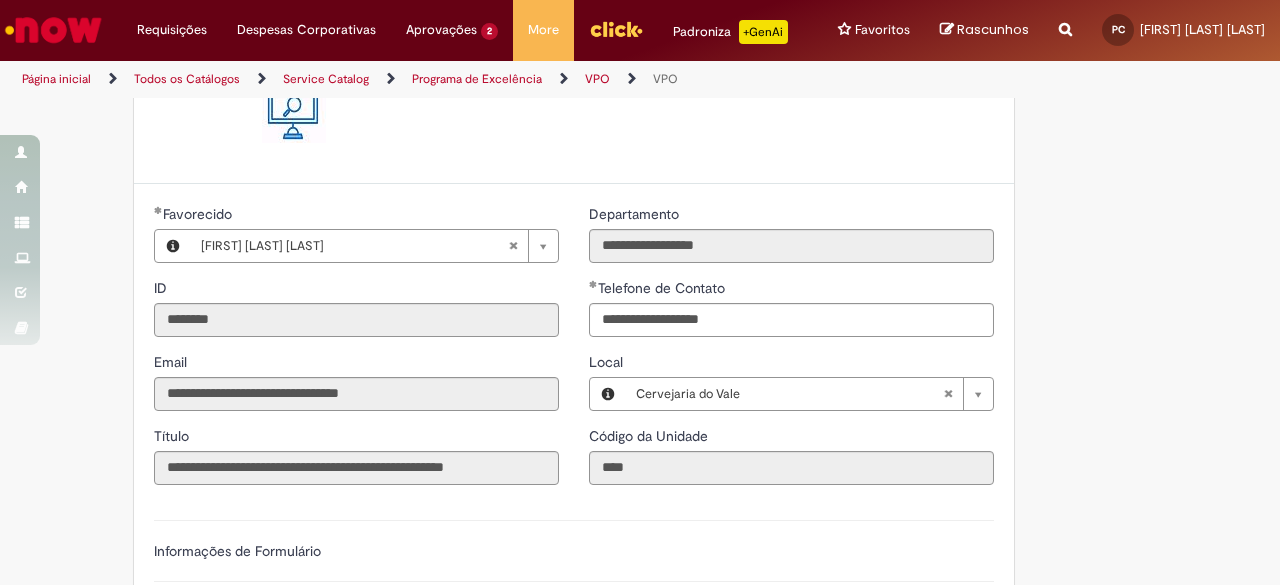 scroll, scrollTop: 0, scrollLeft: 0, axis: both 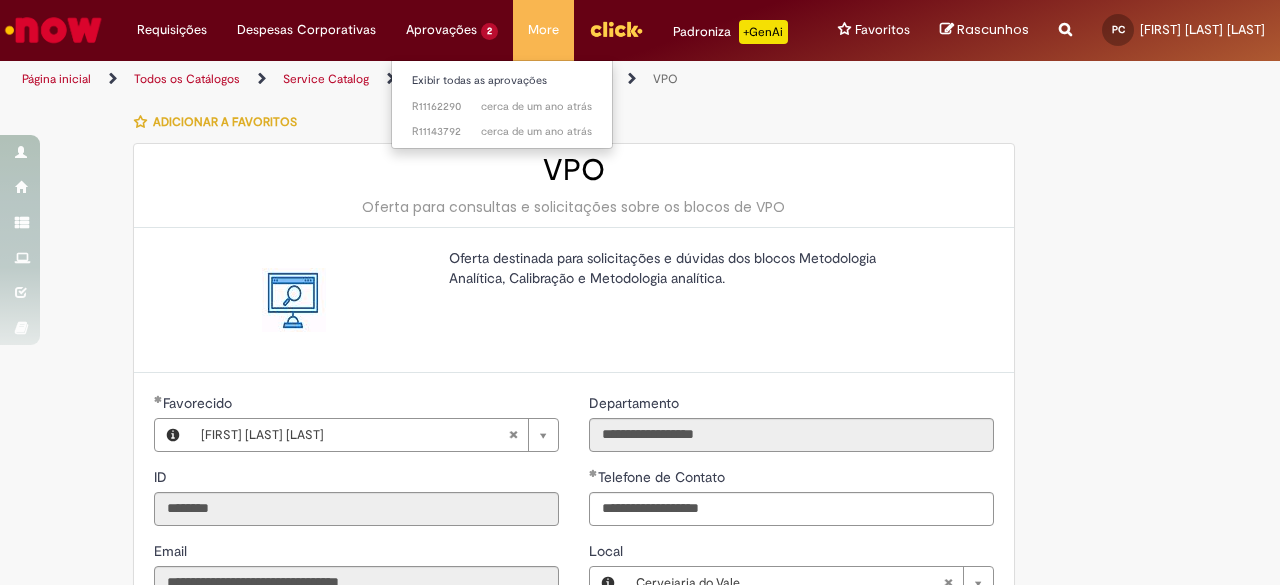 click on "Aprovações   2
Exibir todas as aprovações
cerca de um ano atrás cerca de um ano atrás  R11162290
cerca de um ano atrás cerca de um ano atrás  R11143792" at bounding box center (172, 30) 